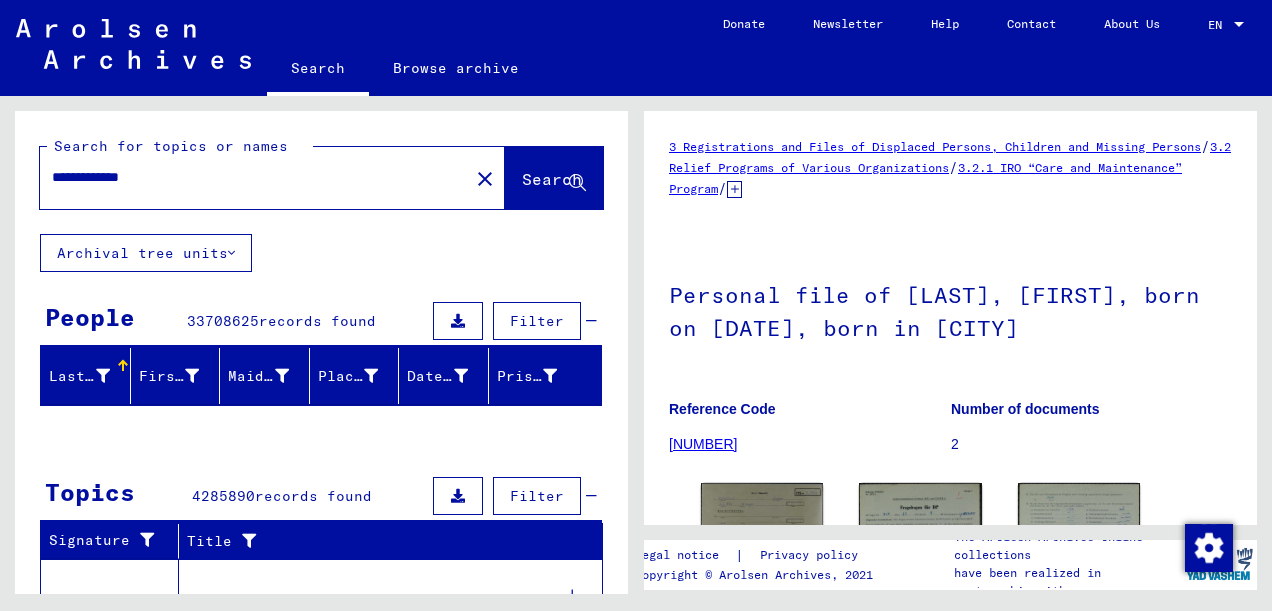 scroll, scrollTop: 0, scrollLeft: 0, axis: both 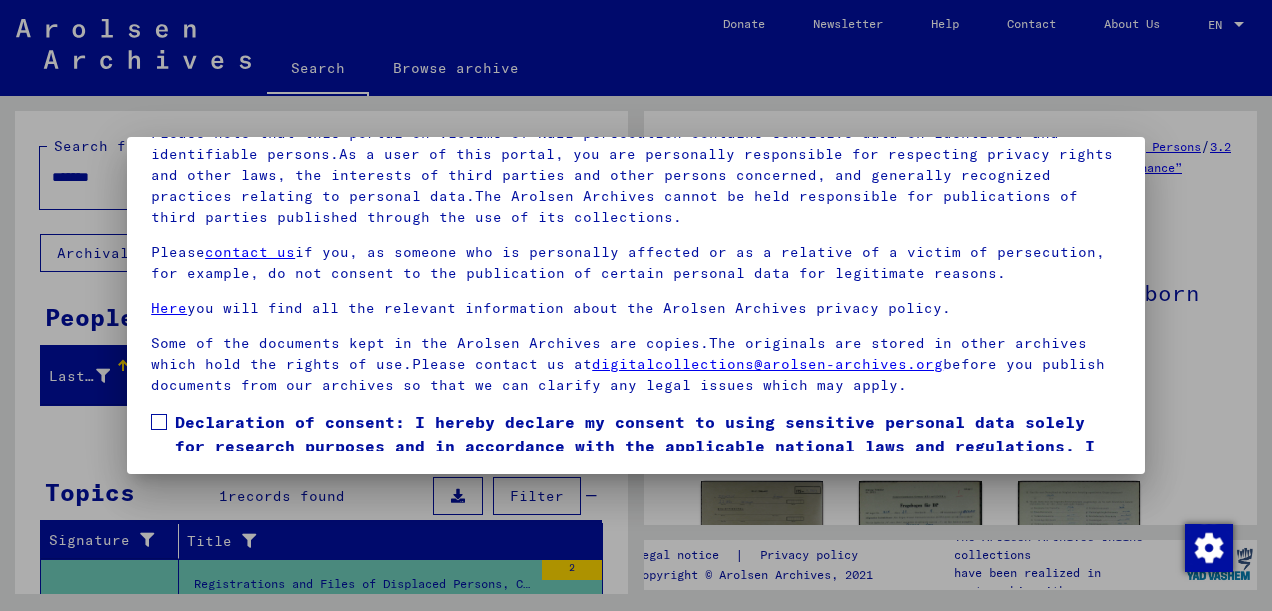 click at bounding box center (159, 422) 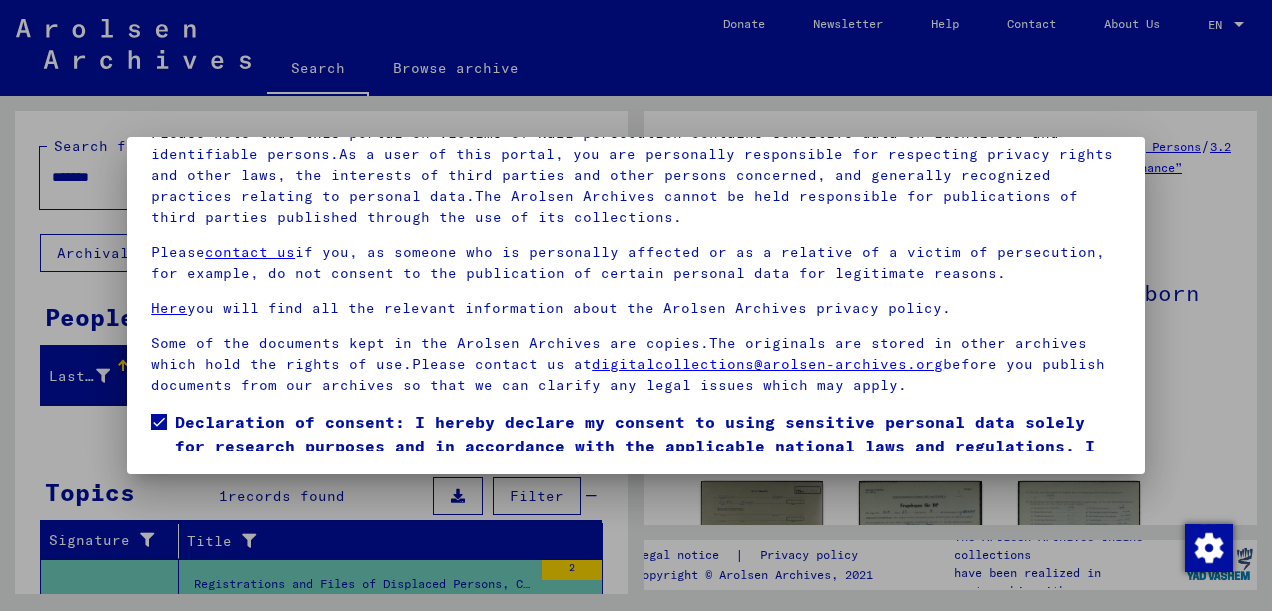 scroll, scrollTop: 103, scrollLeft: 0, axis: vertical 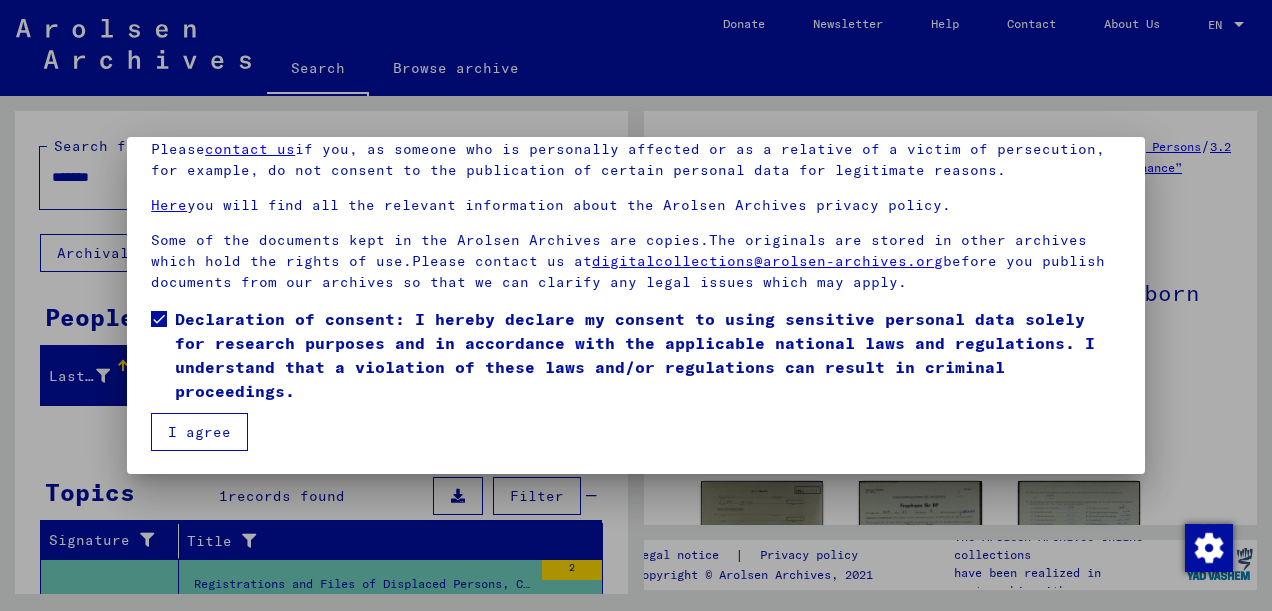 click on "I agree" at bounding box center (199, 432) 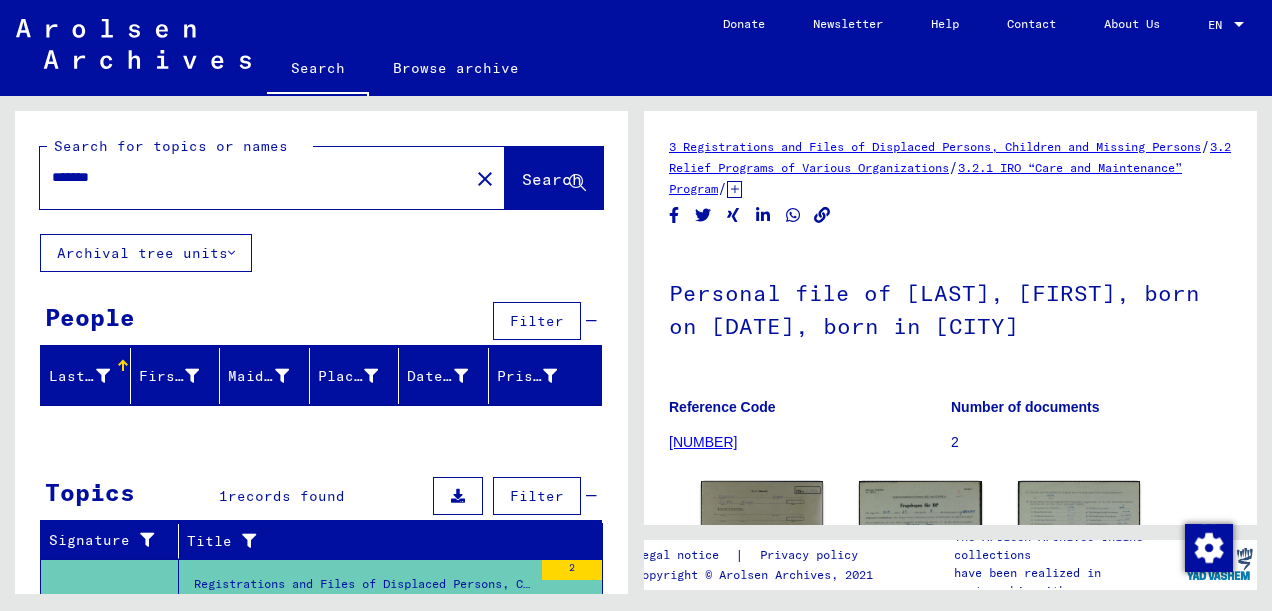 drag, startPoint x: 149, startPoint y: 174, endPoint x: -4, endPoint y: 176, distance: 153.01308 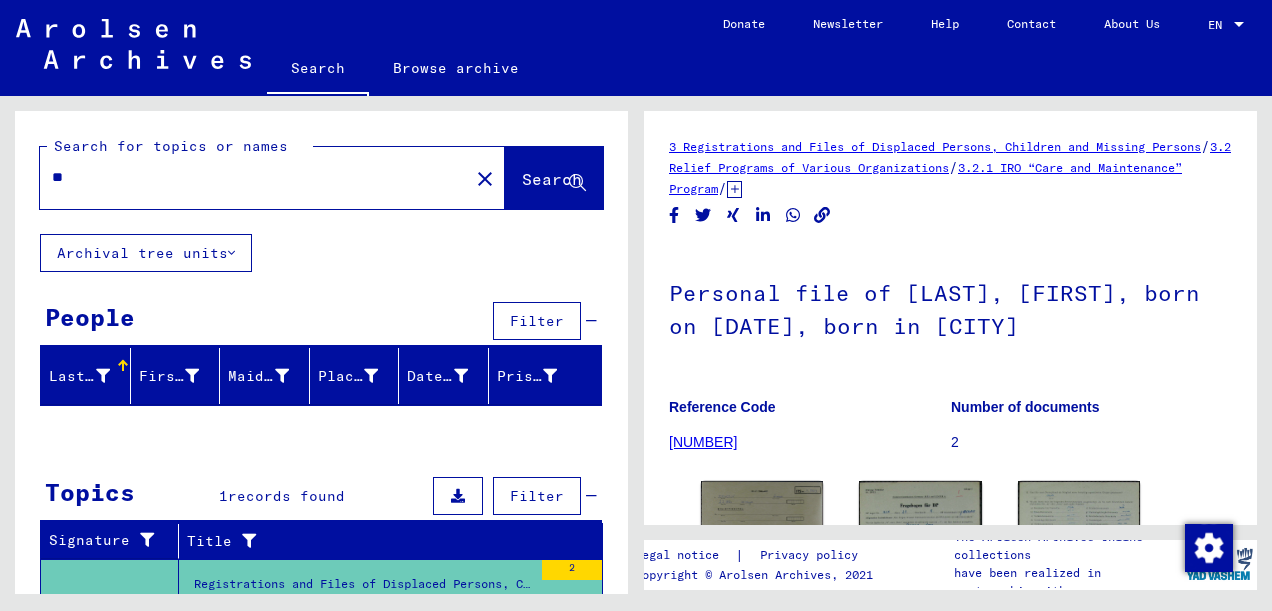 type on "*" 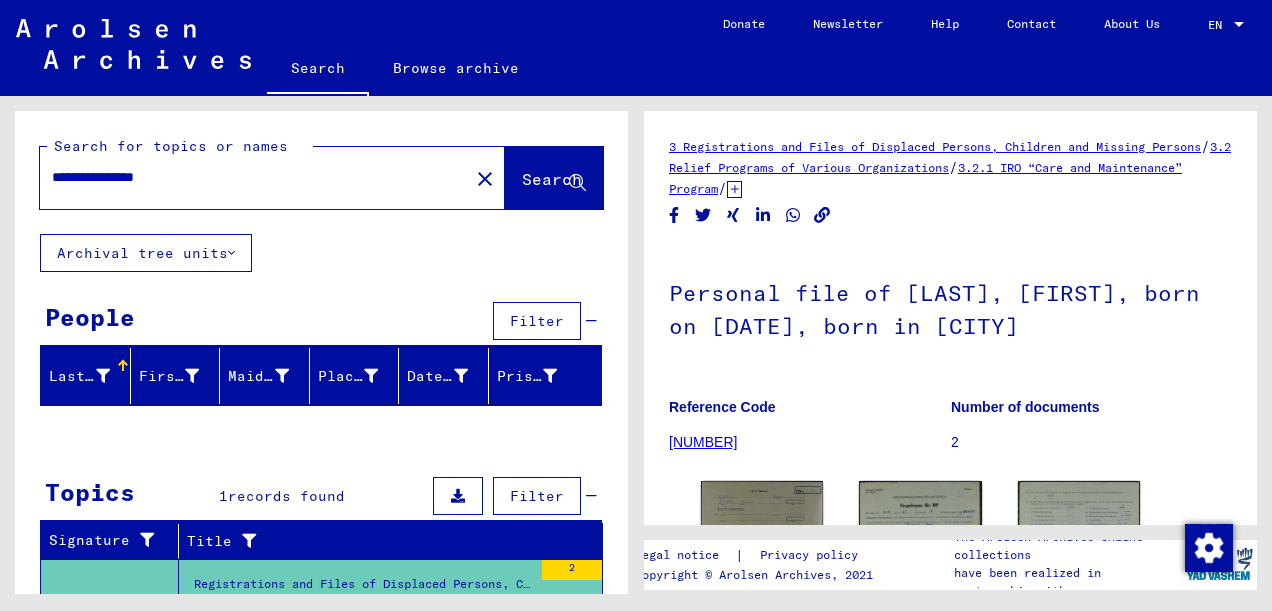 type on "**********" 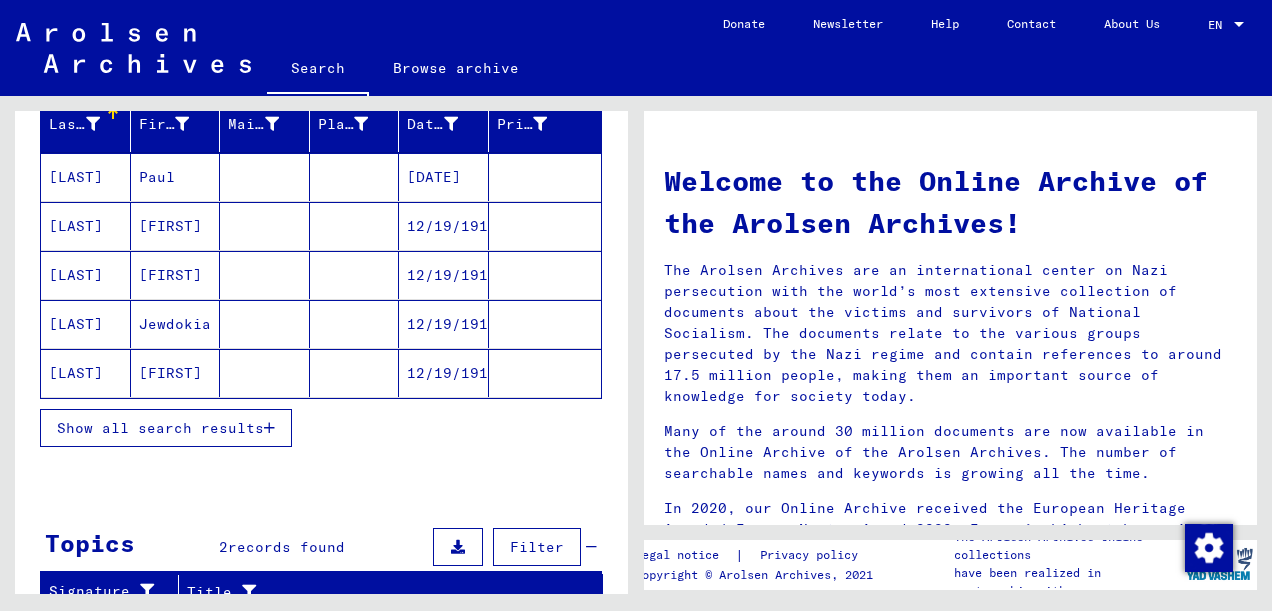 scroll, scrollTop: 257, scrollLeft: 0, axis: vertical 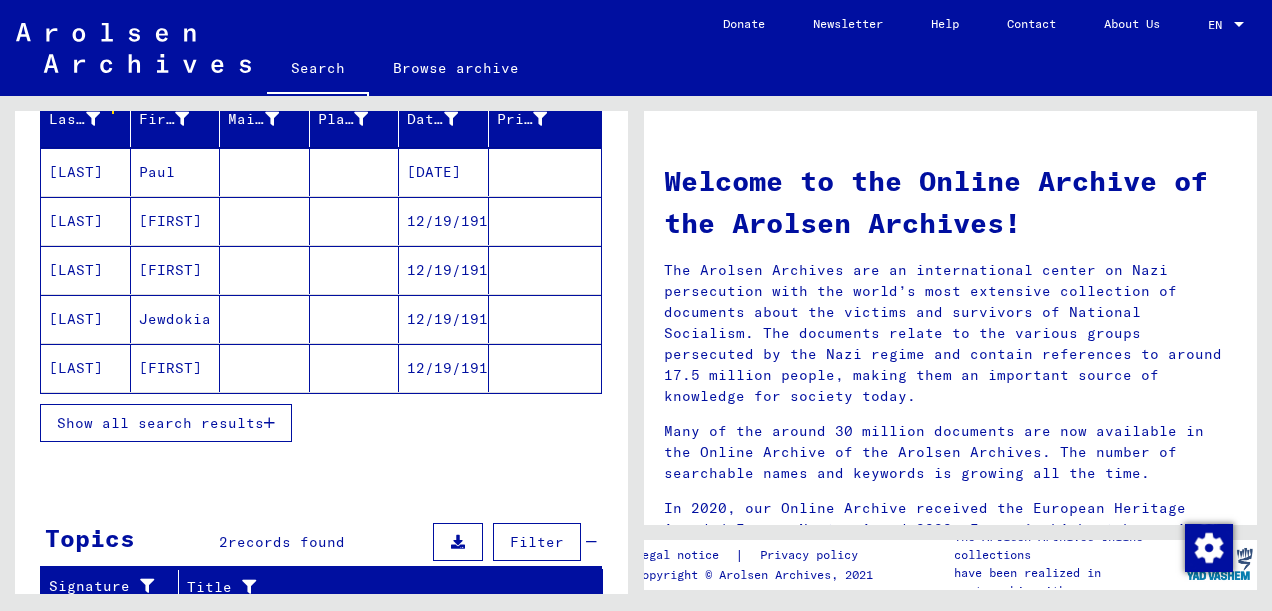click at bounding box center (269, 423) 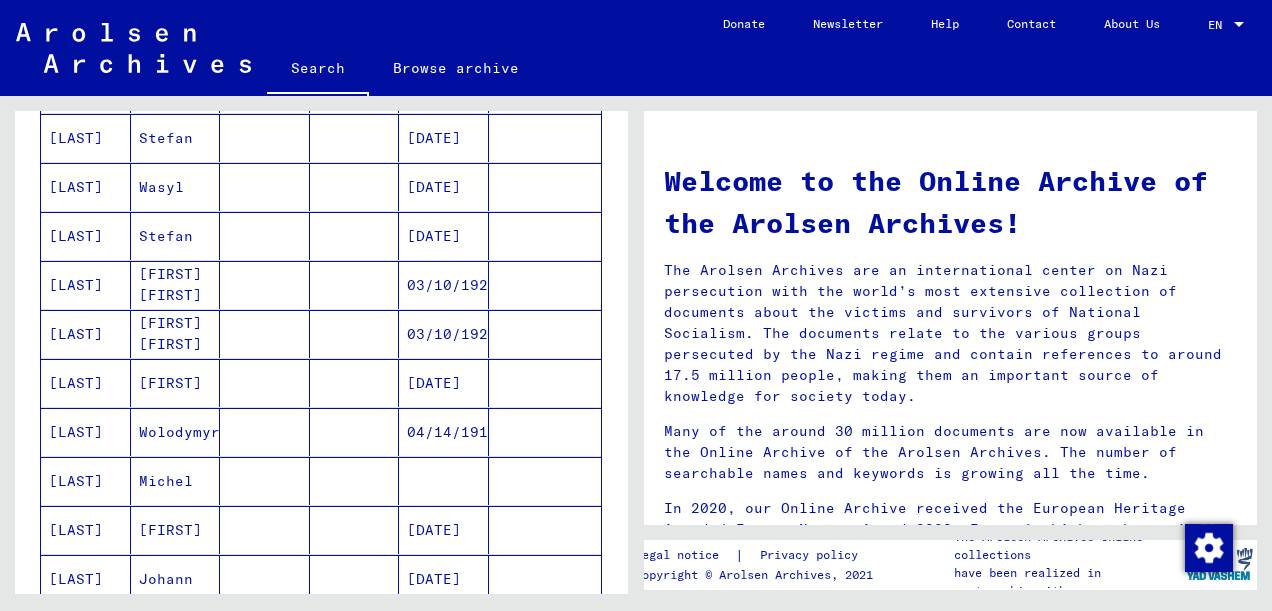 scroll, scrollTop: 898, scrollLeft: 0, axis: vertical 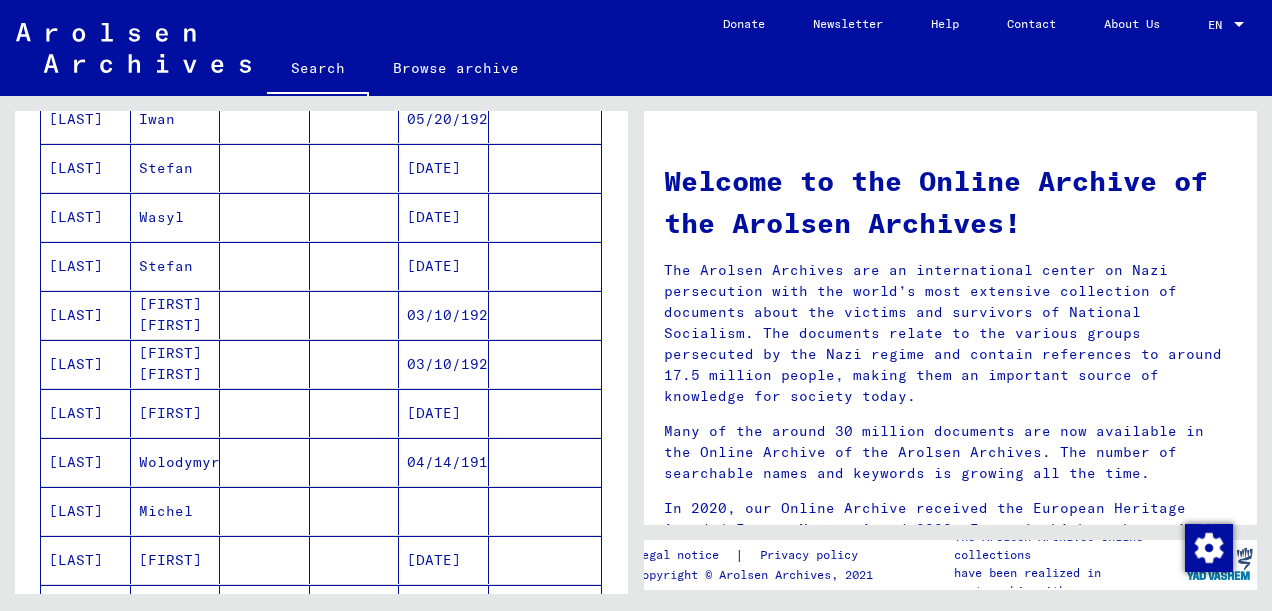 click on "[LAST]" at bounding box center [86, 364] 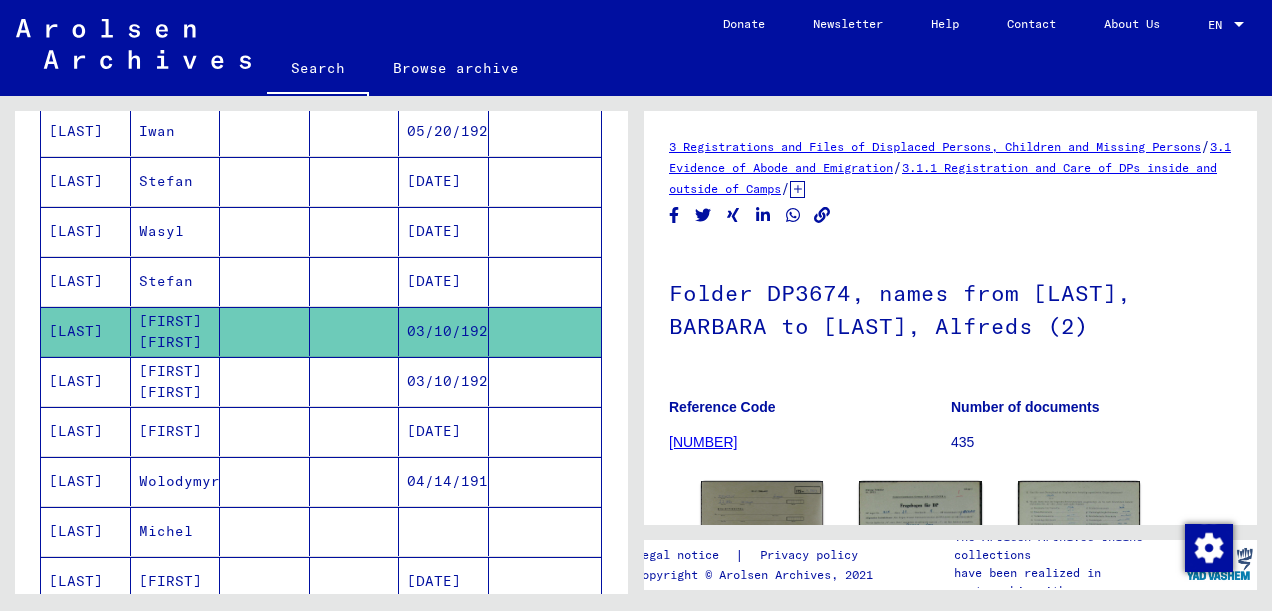 scroll, scrollTop: 906, scrollLeft: 0, axis: vertical 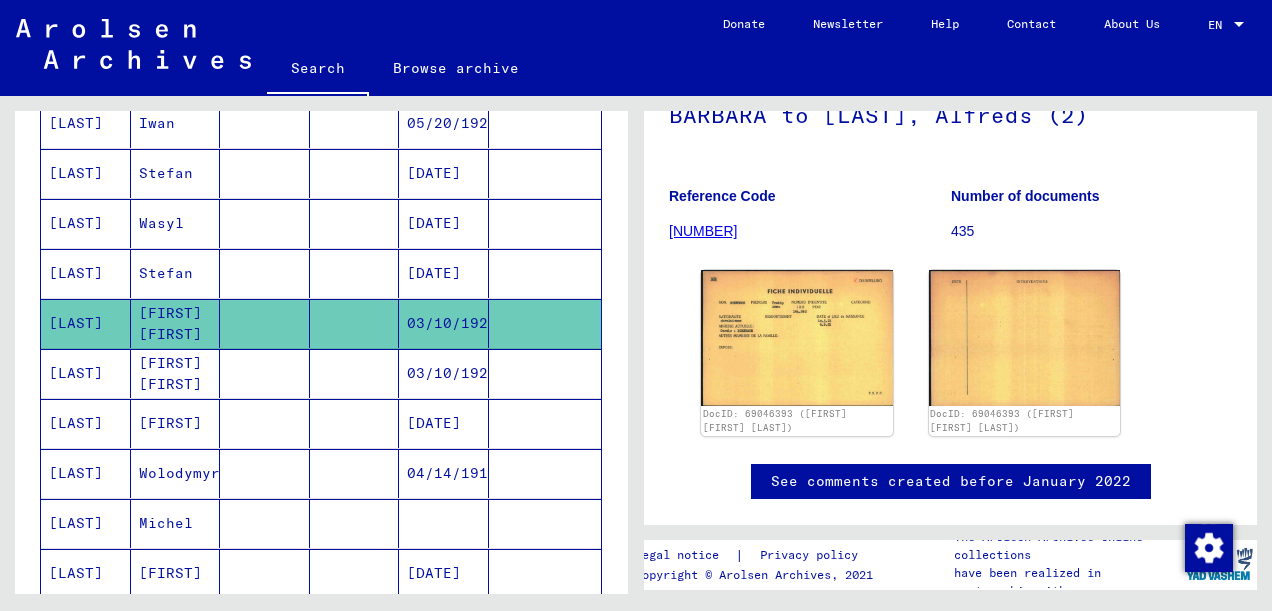 click on "[FIRST] [FIRST]" at bounding box center [176, 423] 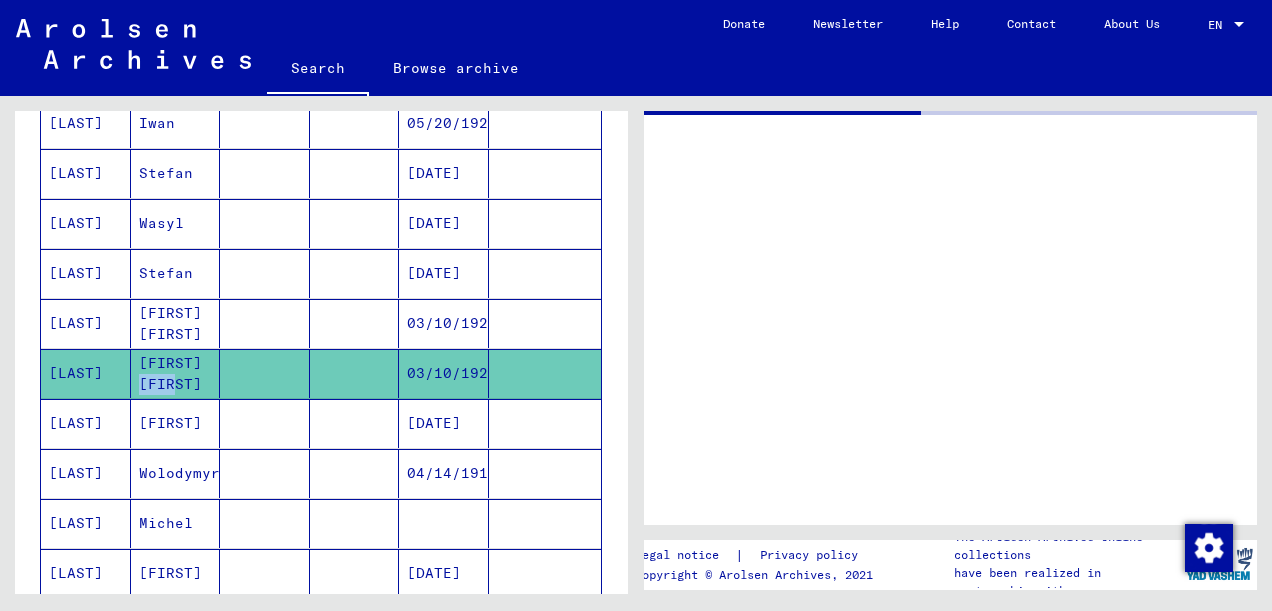 click on "[FIRST] [FIRST]" 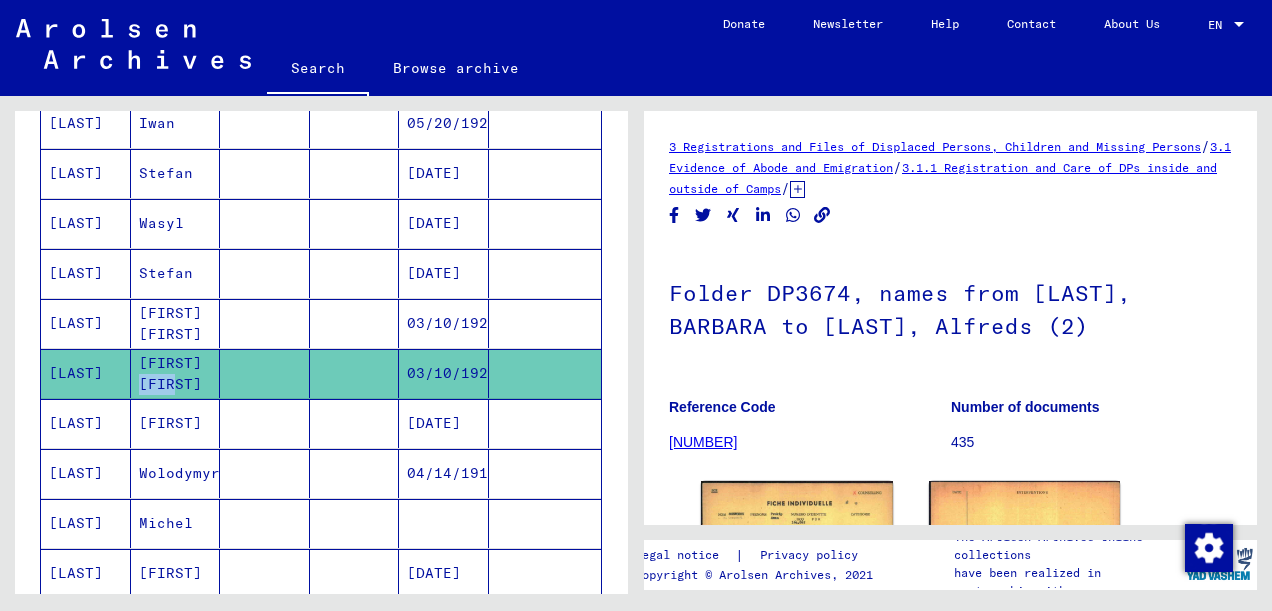 scroll, scrollTop: 0, scrollLeft: 0, axis: both 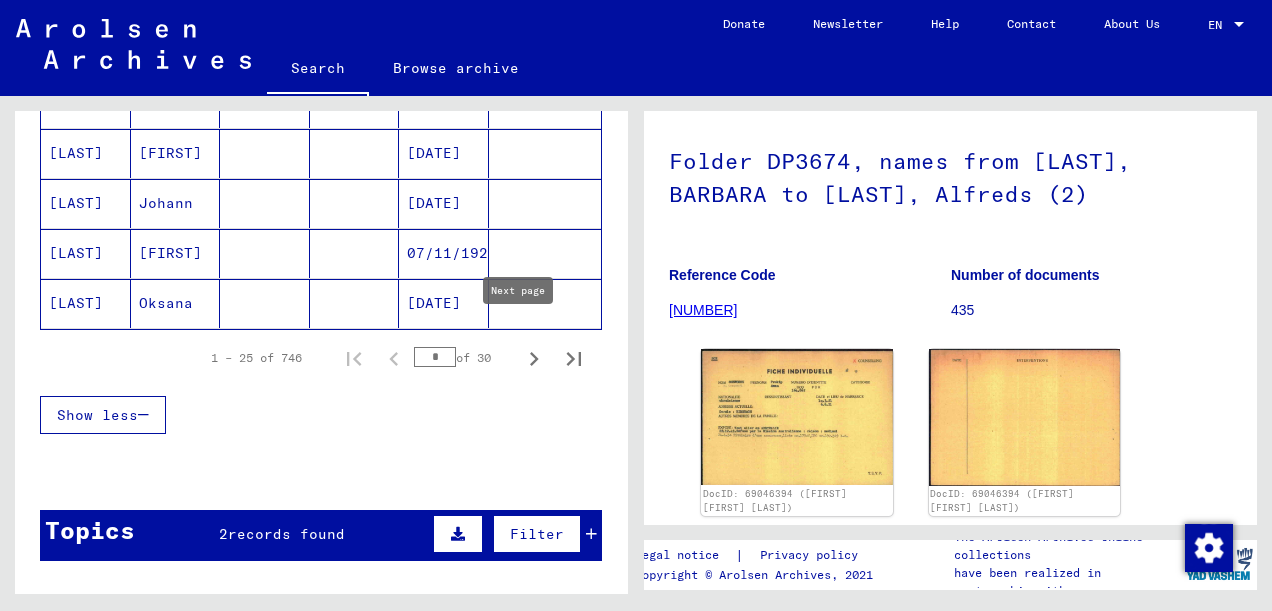 click 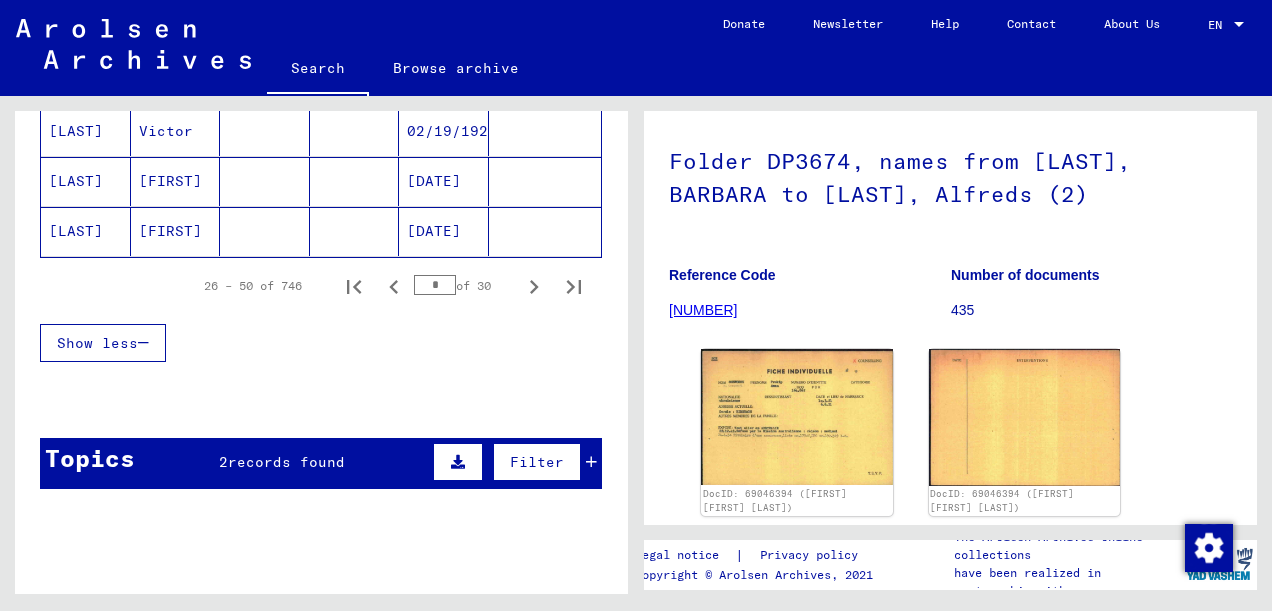 scroll, scrollTop: 1410, scrollLeft: 0, axis: vertical 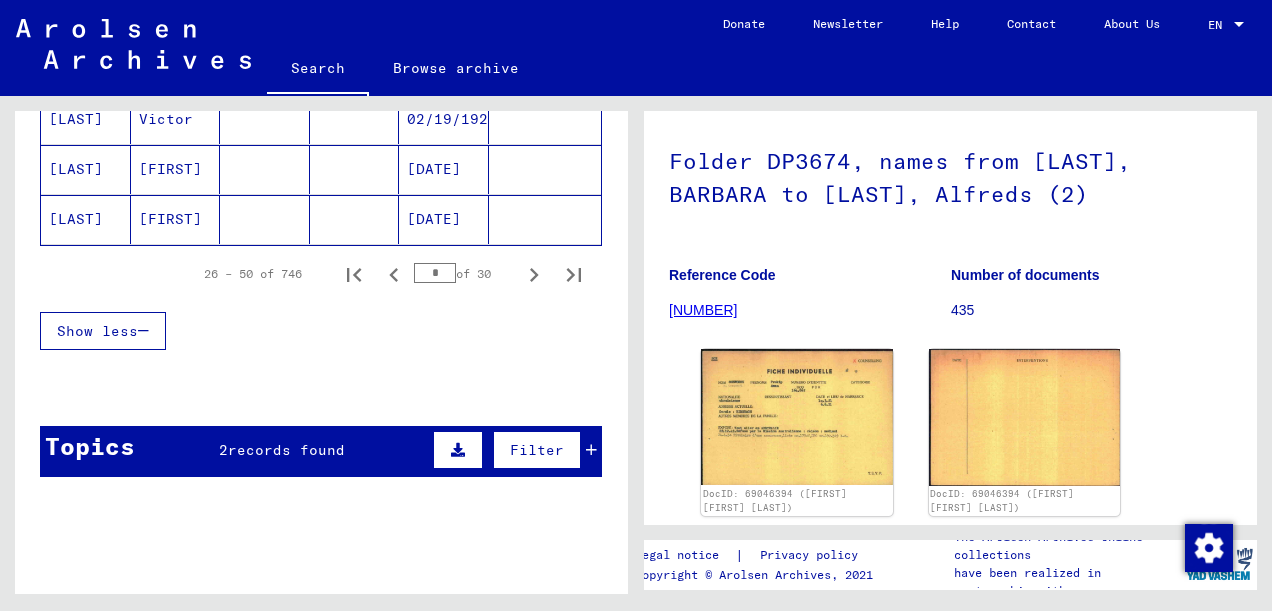 click on "records found" at bounding box center (286, 450) 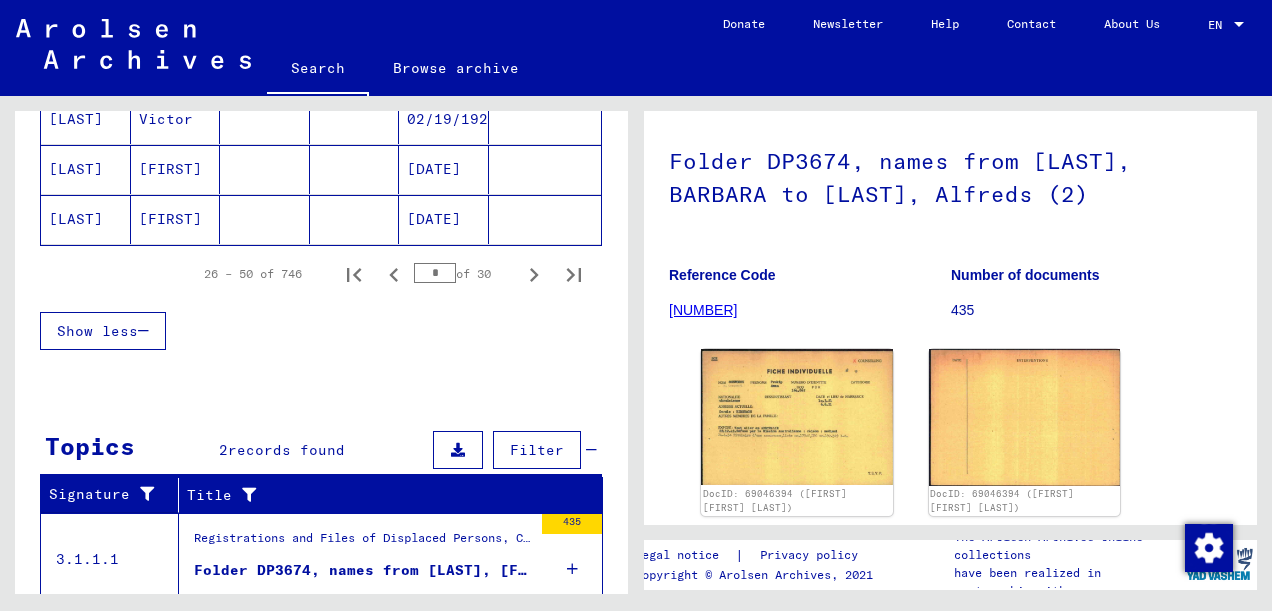 click at bounding box center (591, 450) 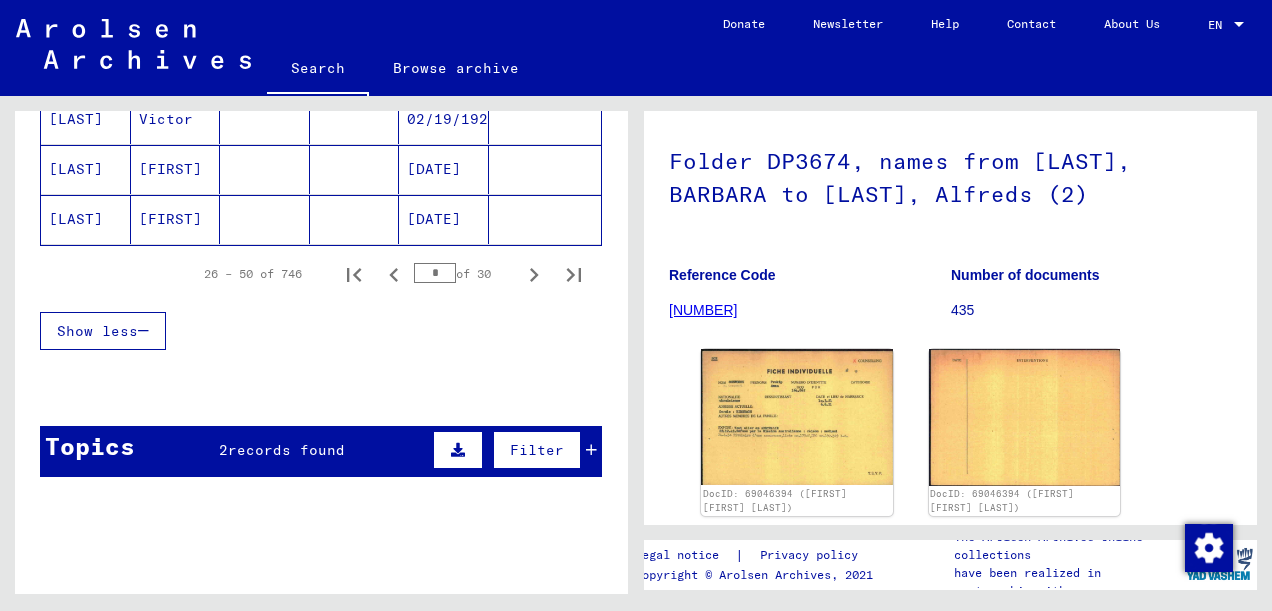 click at bounding box center (591, 450) 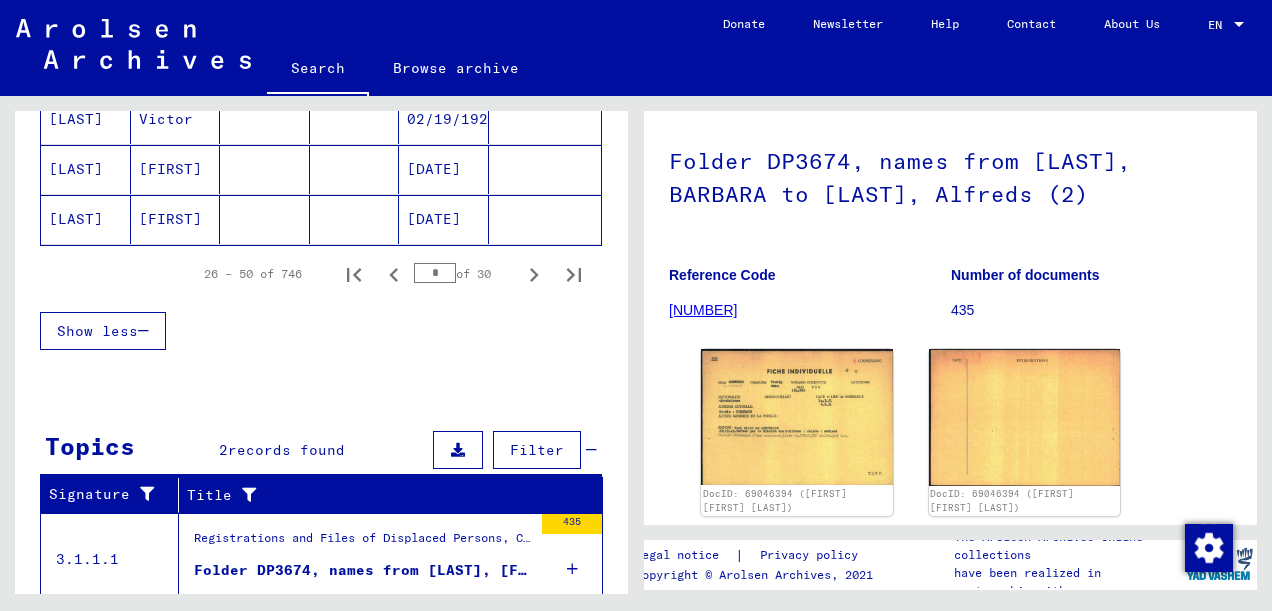 scroll, scrollTop: 1549, scrollLeft: 0, axis: vertical 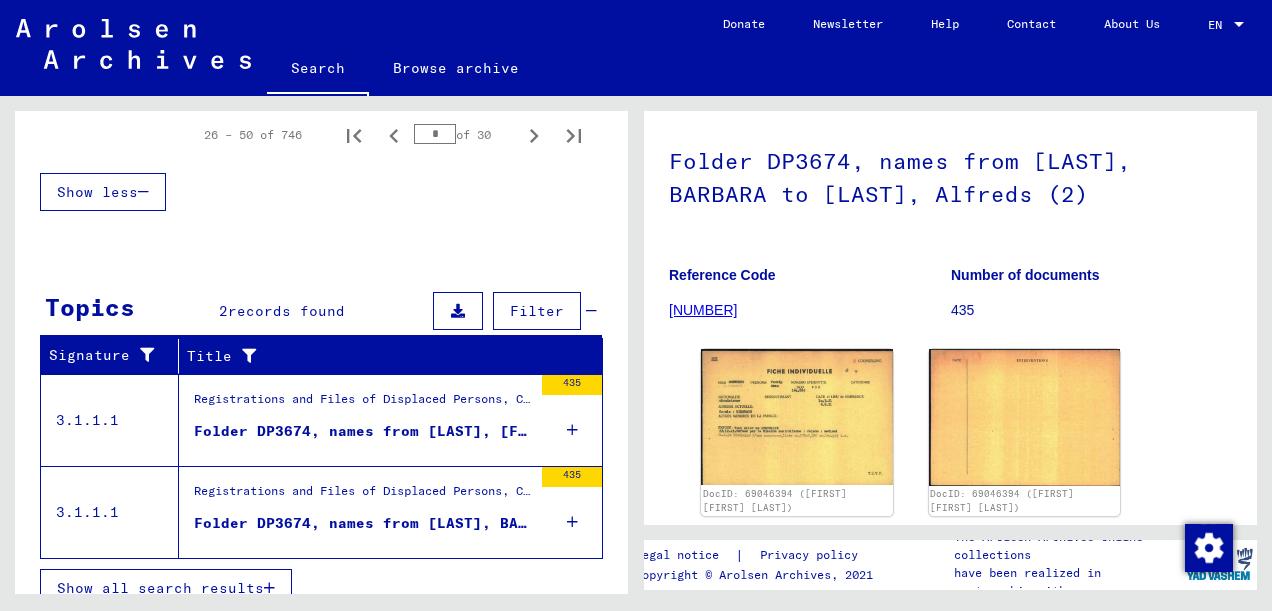 click on "Folder DP3674, names from [LAST], [FIRST] to [LAST], [FIRST] ([NUMBER])" at bounding box center (363, 431) 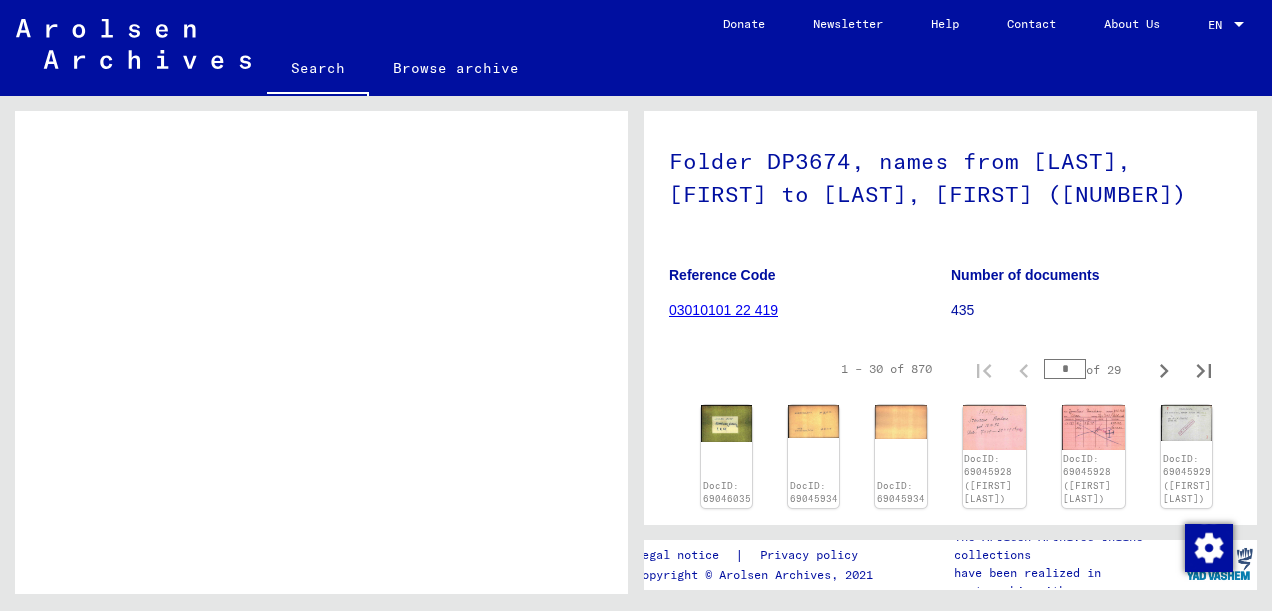 scroll, scrollTop: 0, scrollLeft: 0, axis: both 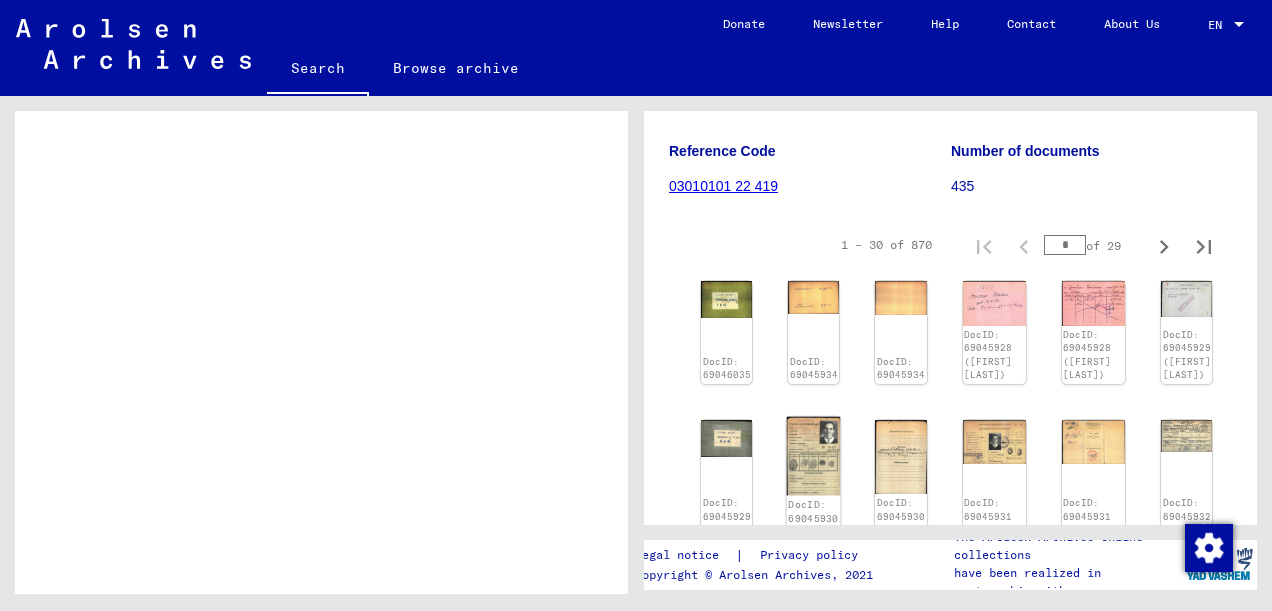 click 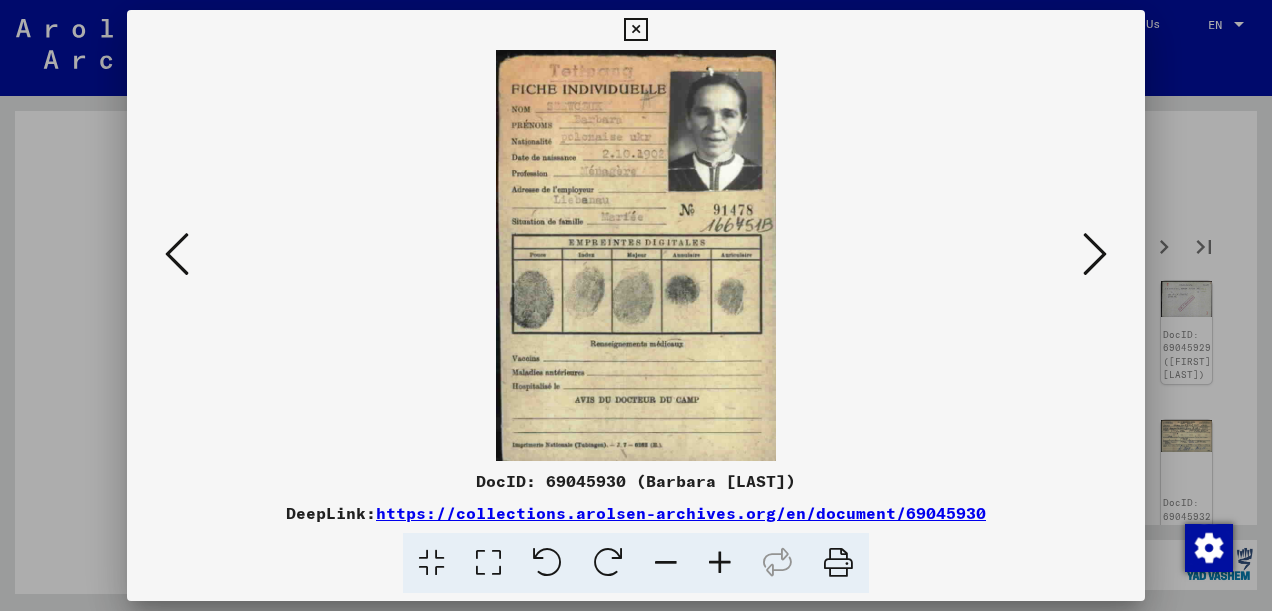 click at bounding box center [635, 30] 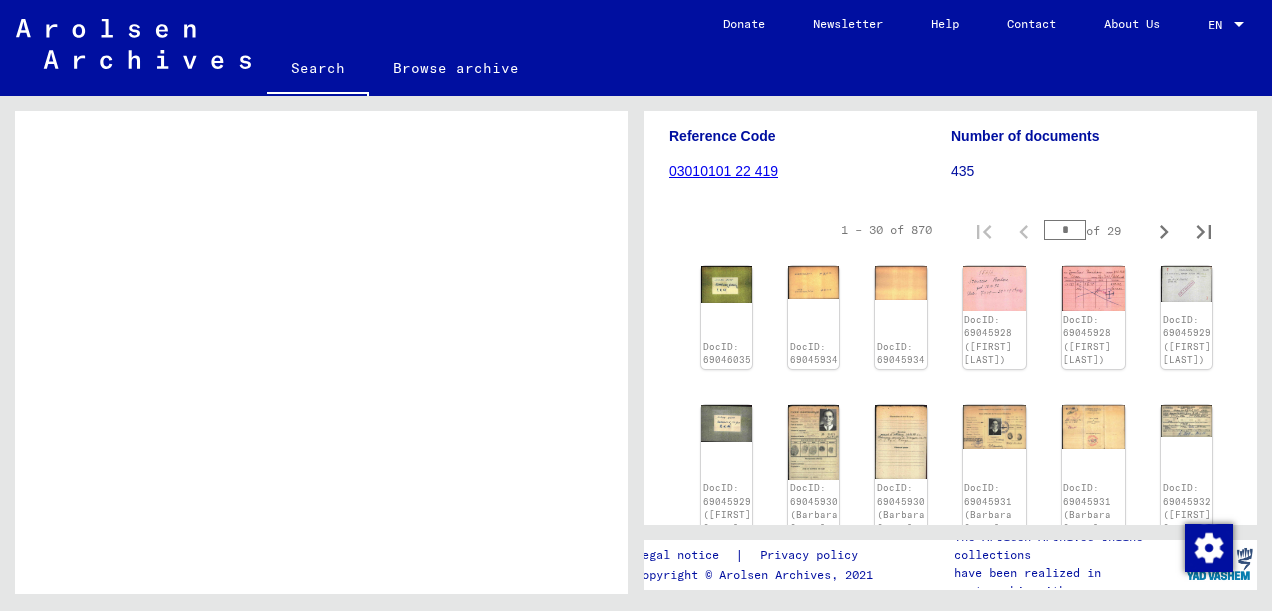 scroll, scrollTop: 440, scrollLeft: 0, axis: vertical 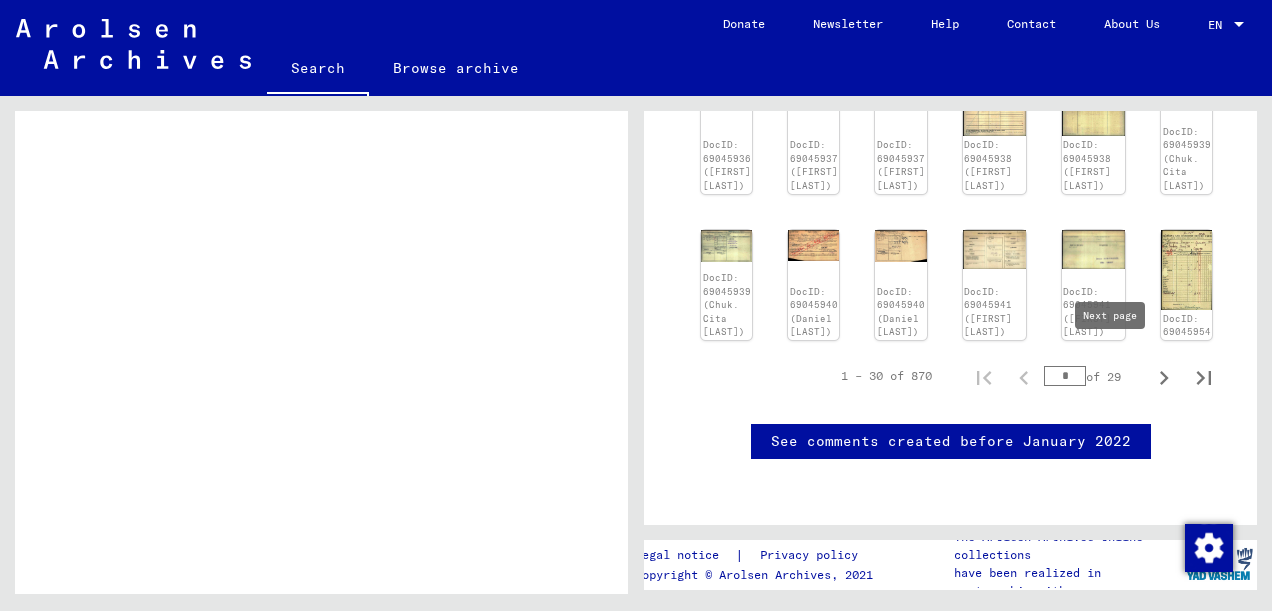 click 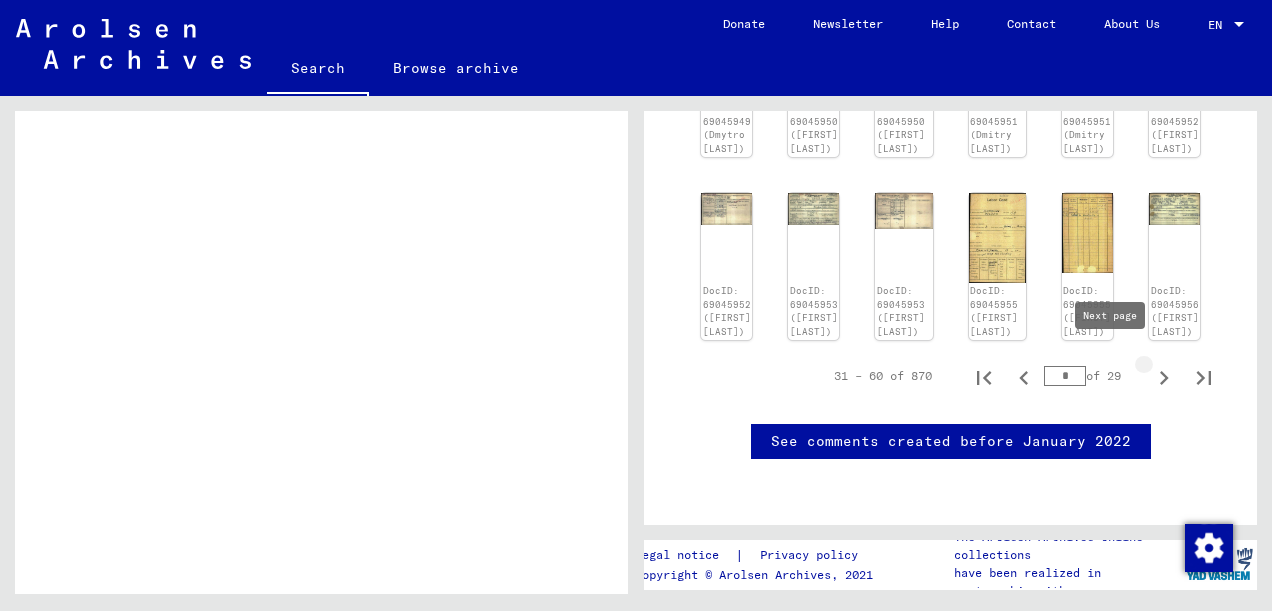 type on "*" 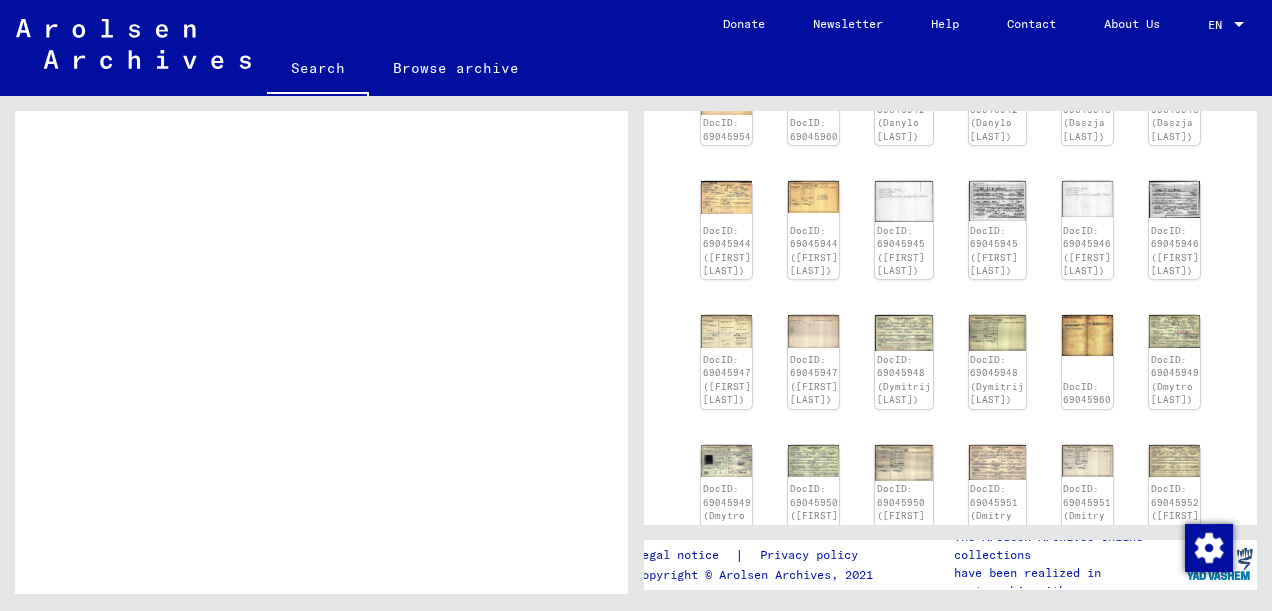 scroll, scrollTop: 172, scrollLeft: 37, axis: both 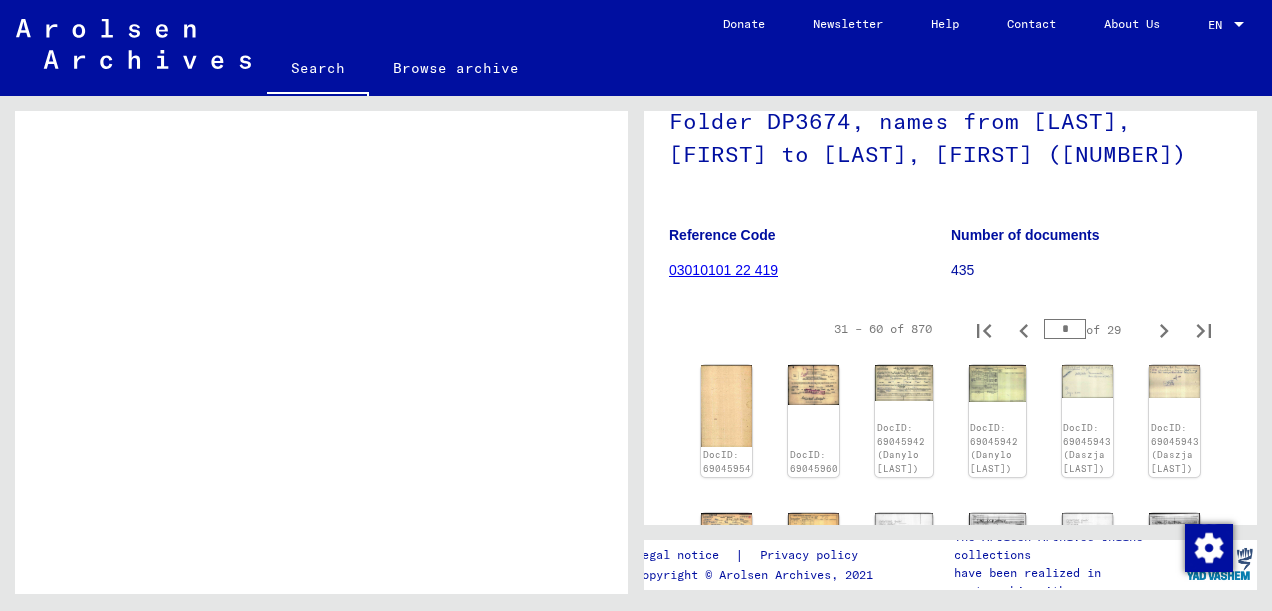 click 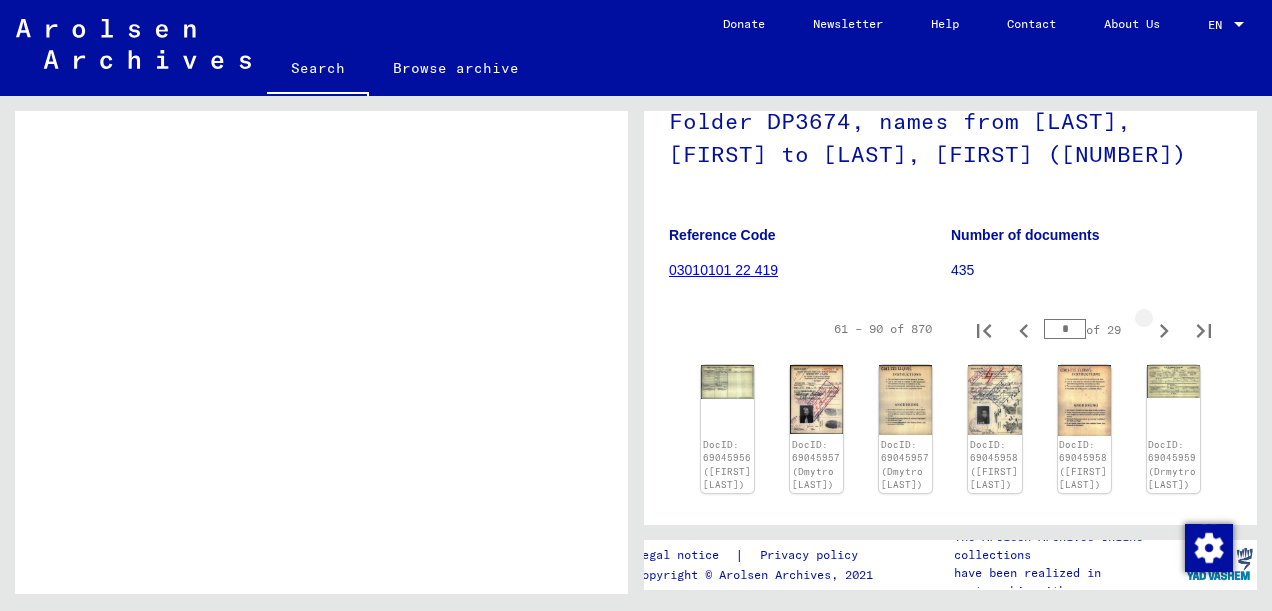 type on "*" 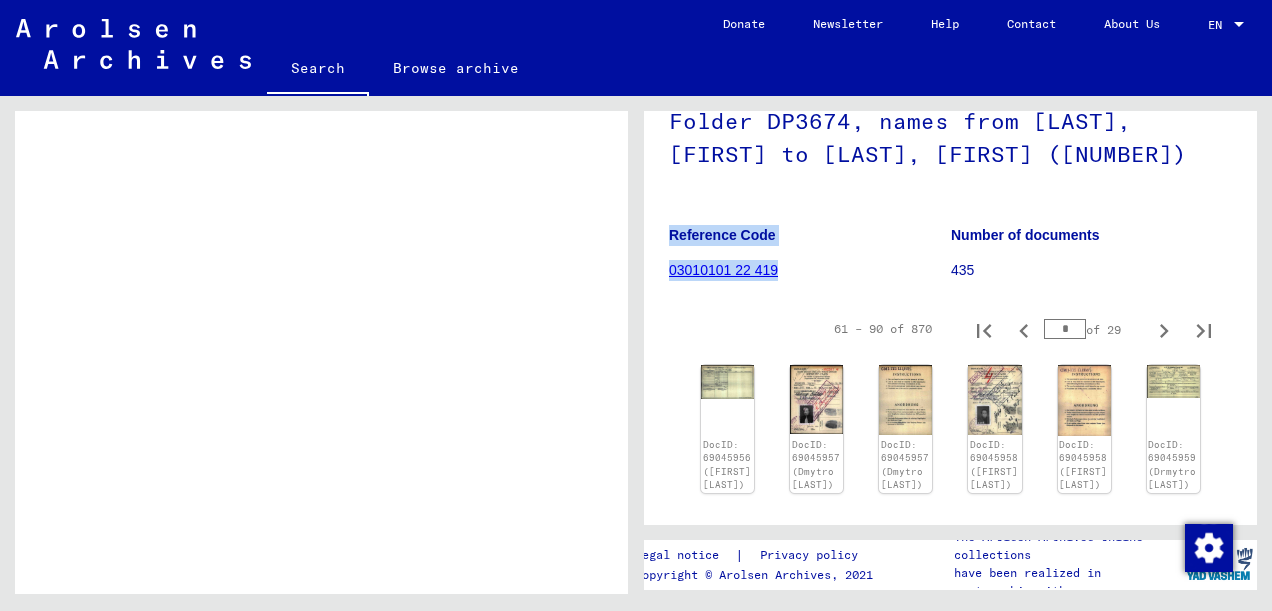 drag, startPoint x: 1241, startPoint y: 204, endPoint x: 1245, endPoint y: 233, distance: 29.274563 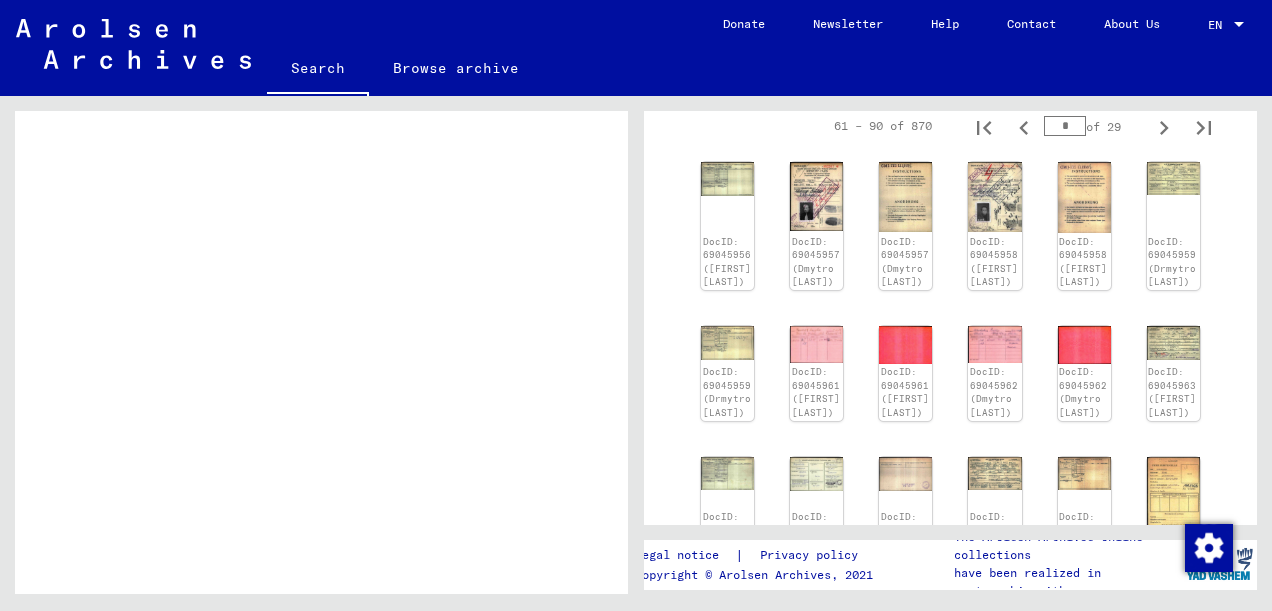scroll, scrollTop: 873, scrollLeft: 4, axis: both 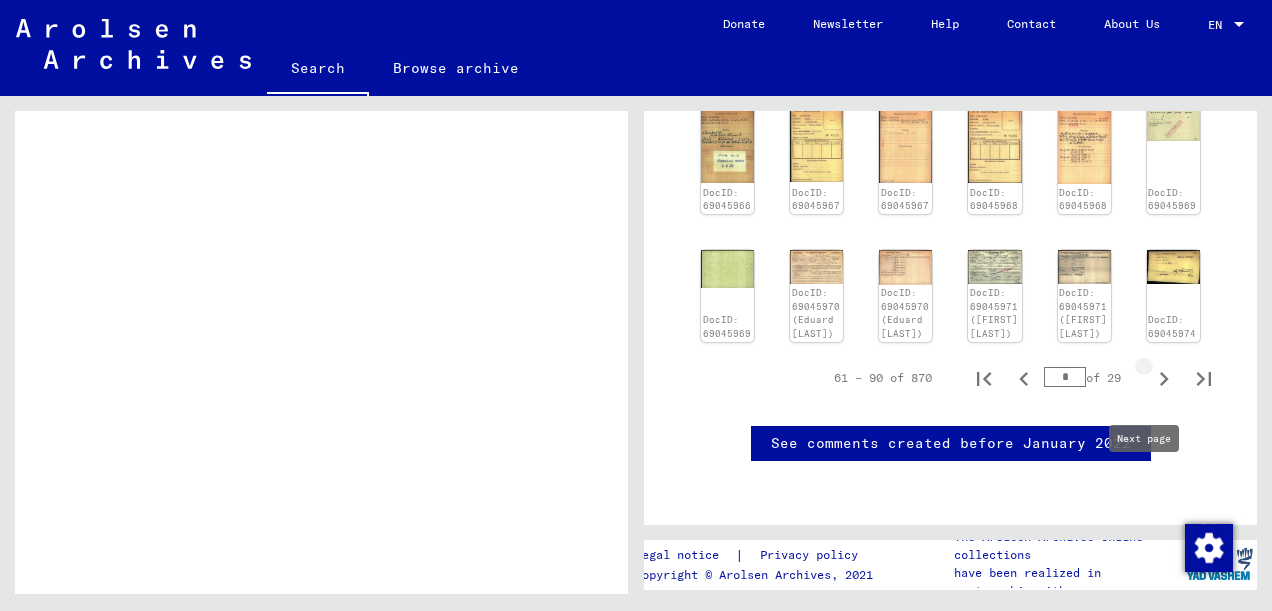 click 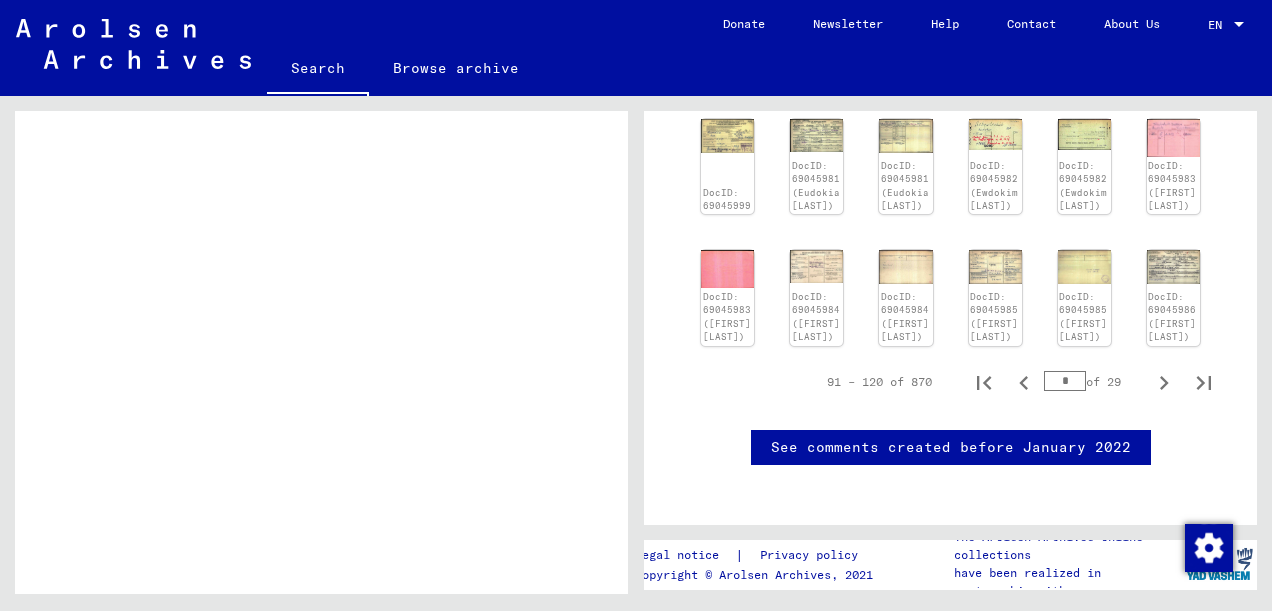 scroll, scrollTop: 1065, scrollLeft: 4, axis: both 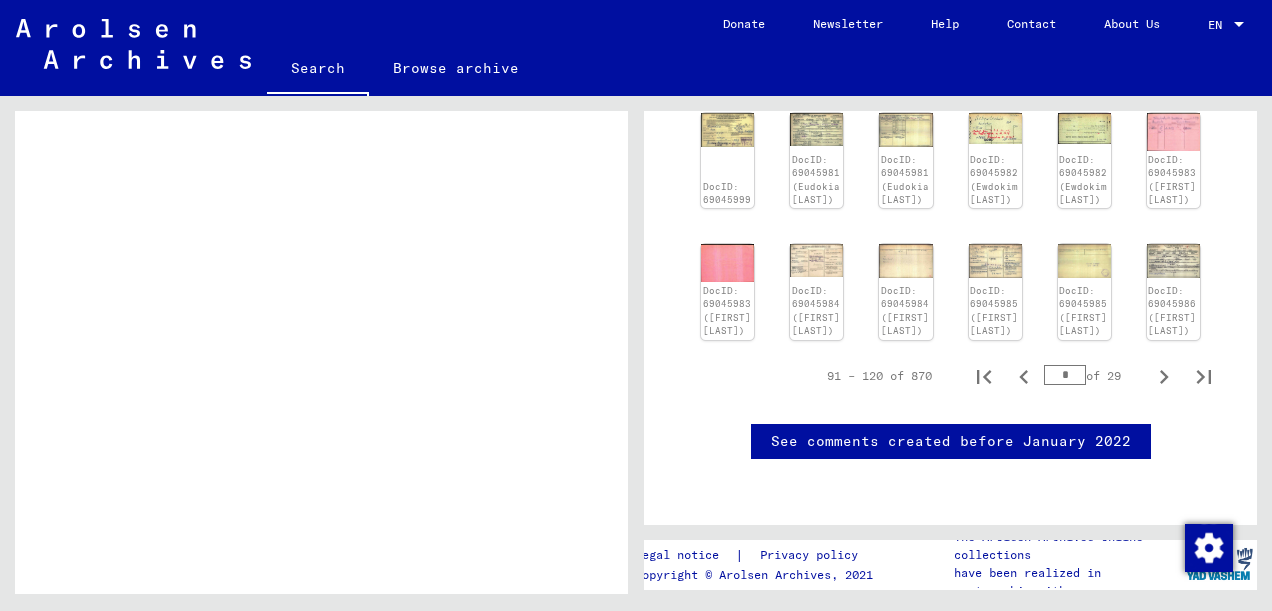 click on "3 Registrations and Files of Displaced Persons, Children and Missing Persons   /   3.1 Evidence of Abode and Emigration   /   3.1.1 Registration and Care of DPs inside and outside of Camps   /   3.1.1.1 Postwar Card File   /   Postwar Card File (A-Z)   /   Names in "phonetical" order from SA   /  Folder DP3674, names from [LAST], [FIRST] to [LAST], [FIRST] ([NUMBER])  [NUMBER]  *  of 29  DocID: 69045974 DocID: 69045976 DocID: 69045976 DocID: 69045972 ([FIRST] [LAST]) DocID: 69045972 ([FIRST] [LAST]) DocID: 69045973 ([FIRST] [LAST]) DocID: 69045973 ([FIRST] [LAST]) DocID: 69045975 ([FIRST] [LAST]) DocID: 69045975 ([FIRST] [LAST]) DocID: 69045977 ([FIRST] [LAST]) DocID: 69045977 ([FIRST] [LAST]) DocID: 69045978 ([FIRST] [LAST]) DocID: 69045978 ([FIRST] [LAST]) DocID: 69045979 ([FIRST] [LAST]) DocID: 69045979 ([FIRST] [LAST]) DocID: 69045980 ([FIRST] [LAST]) DocID: 69045980 ([FIRST] [LAST]) DocID: 69045996 DocID: 69045999  91 – 120 of 870  *" 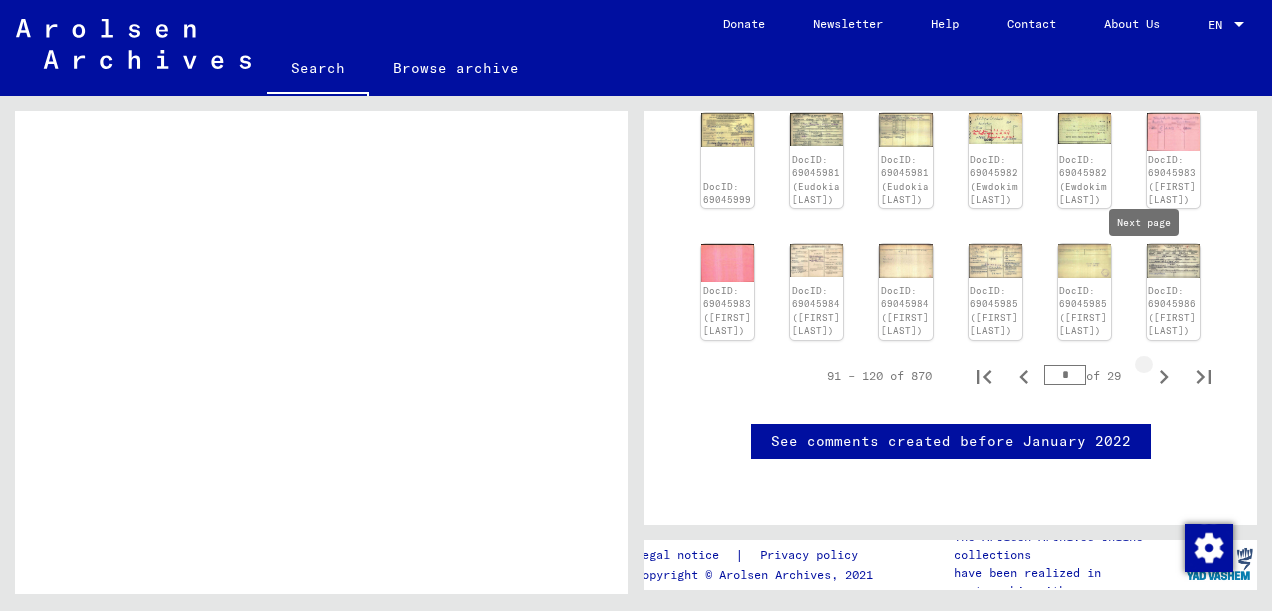 click 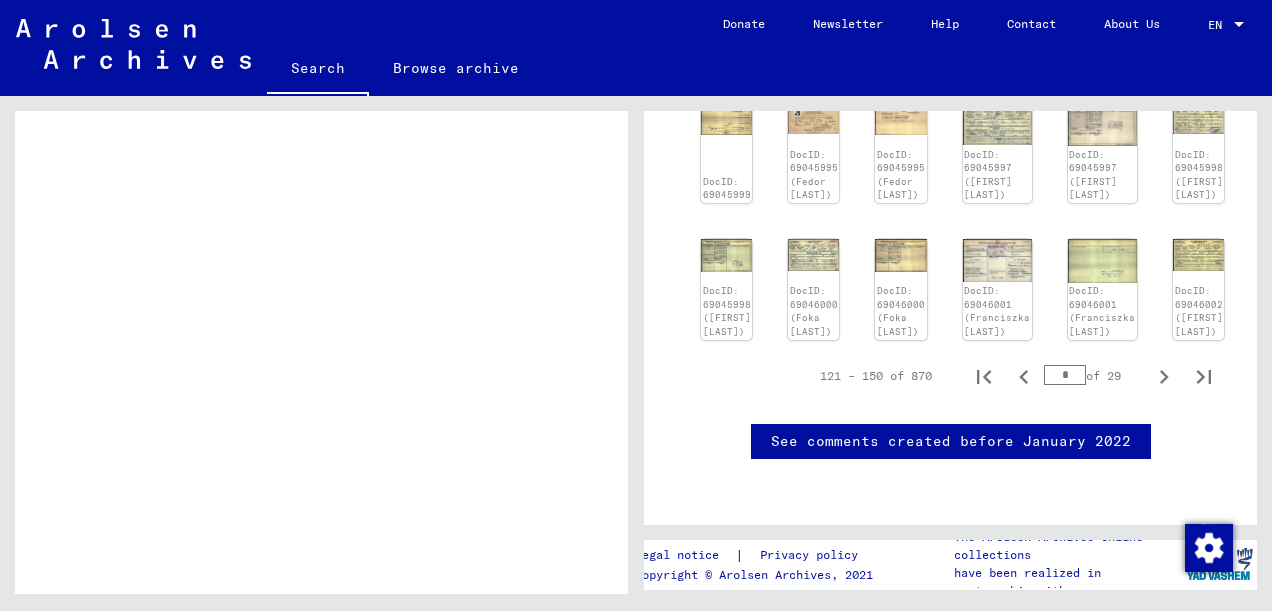 scroll, scrollTop: 802, scrollLeft: 4, axis: both 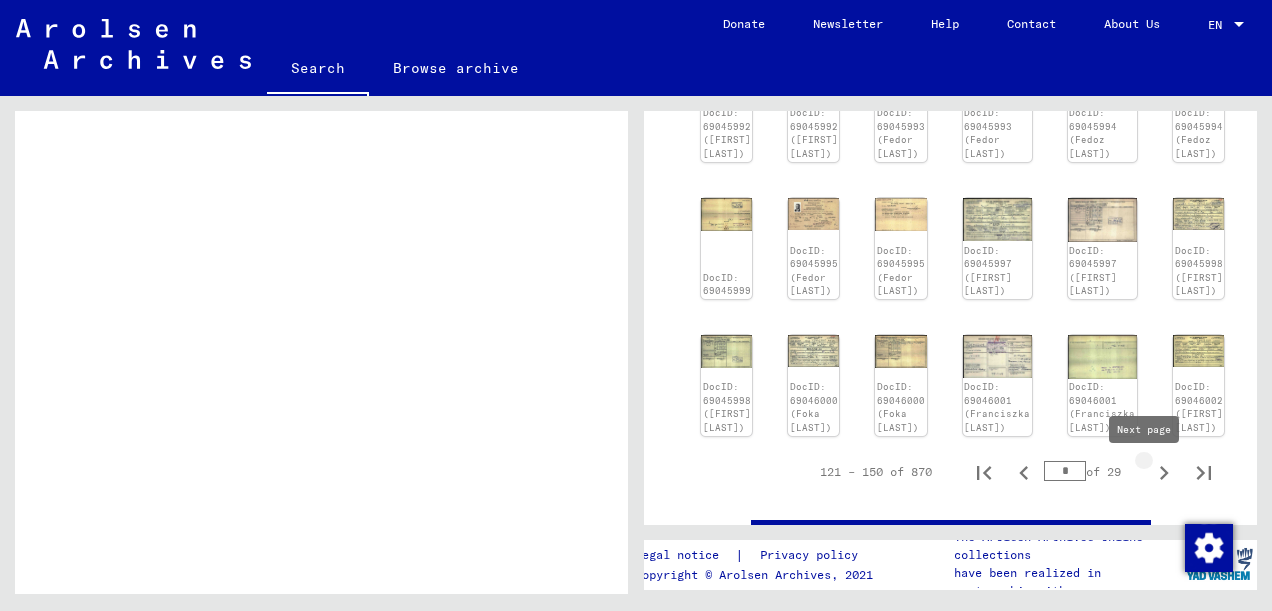 click 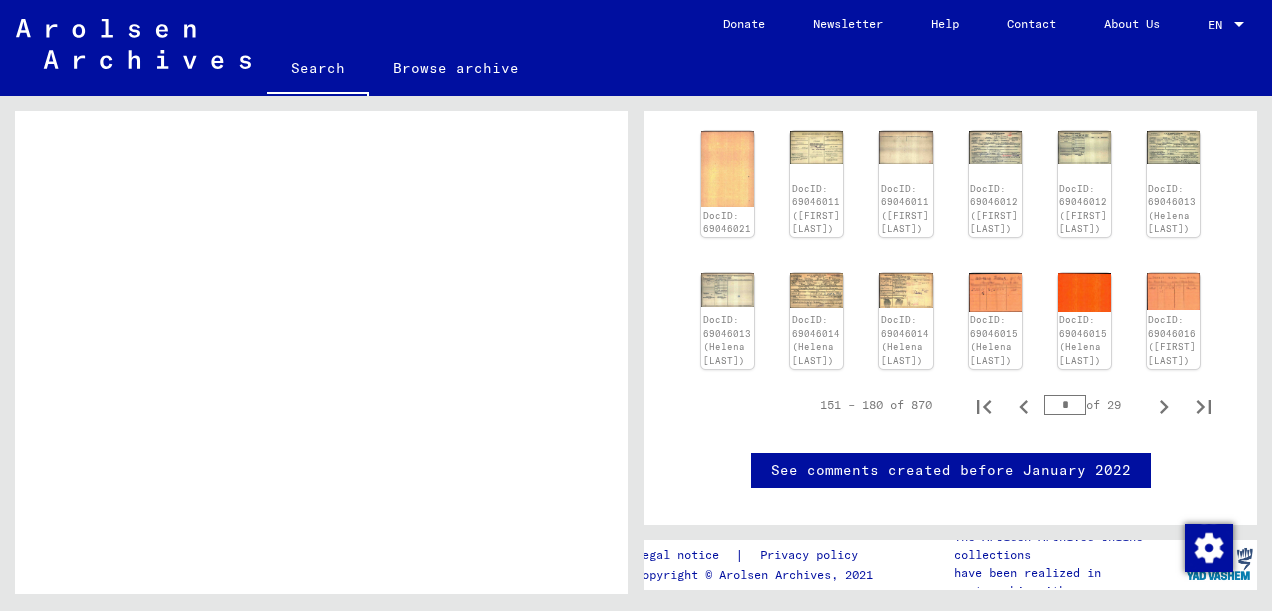 scroll, scrollTop: 802, scrollLeft: 0, axis: vertical 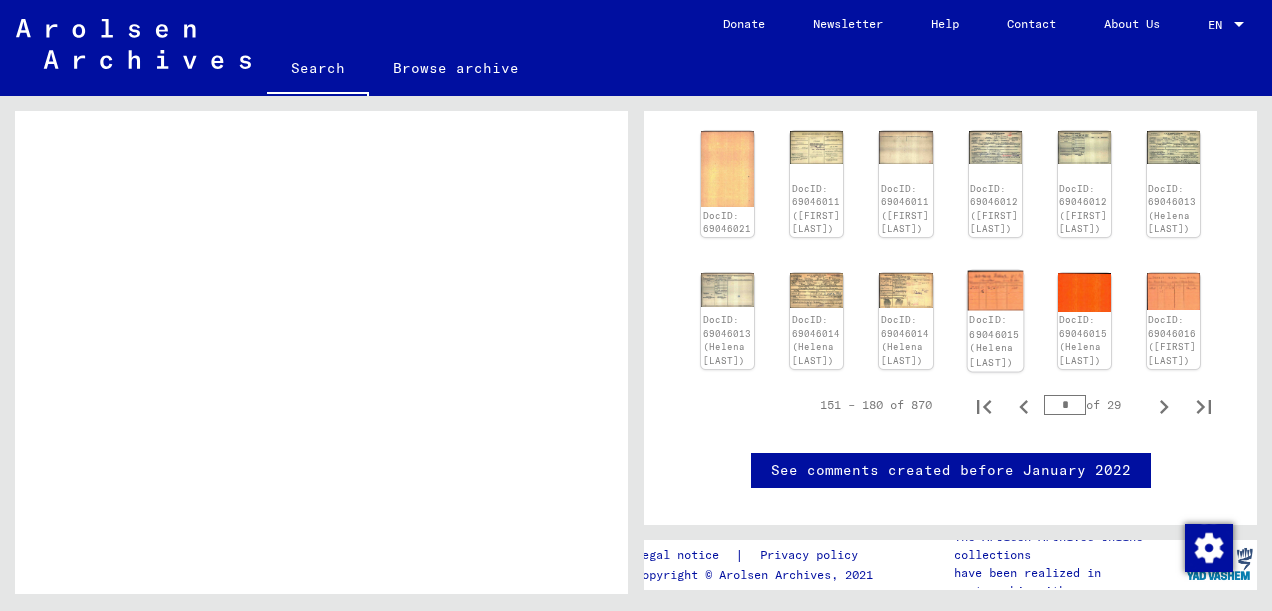 click 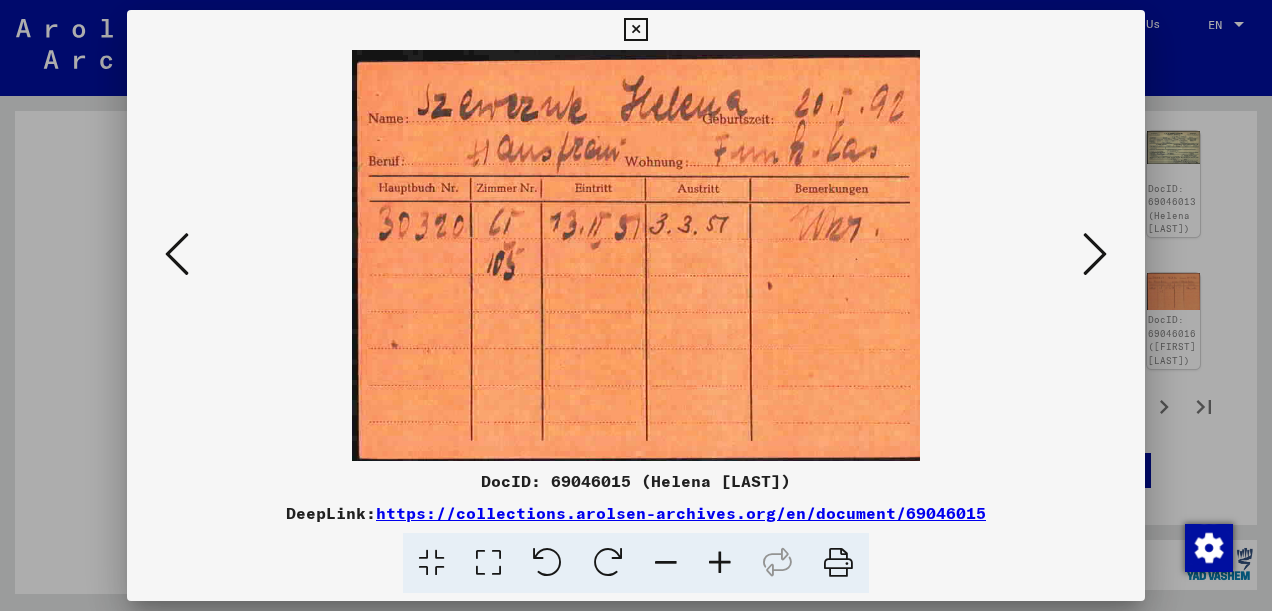 scroll, scrollTop: 885, scrollLeft: 0, axis: vertical 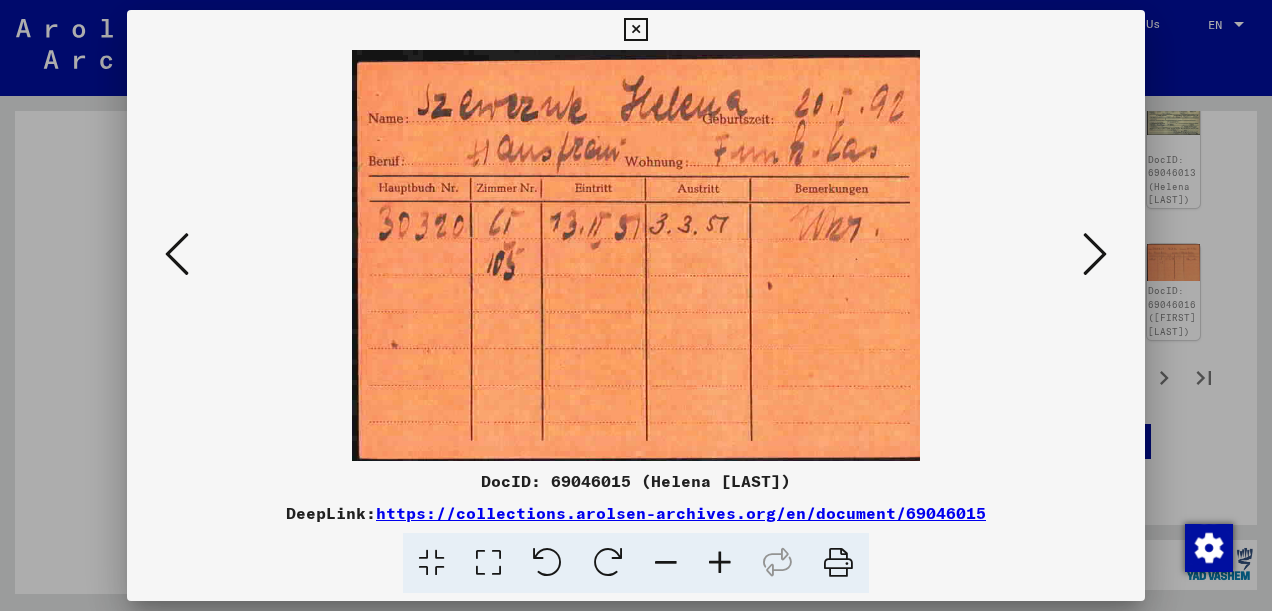 click at bounding box center (635, 30) 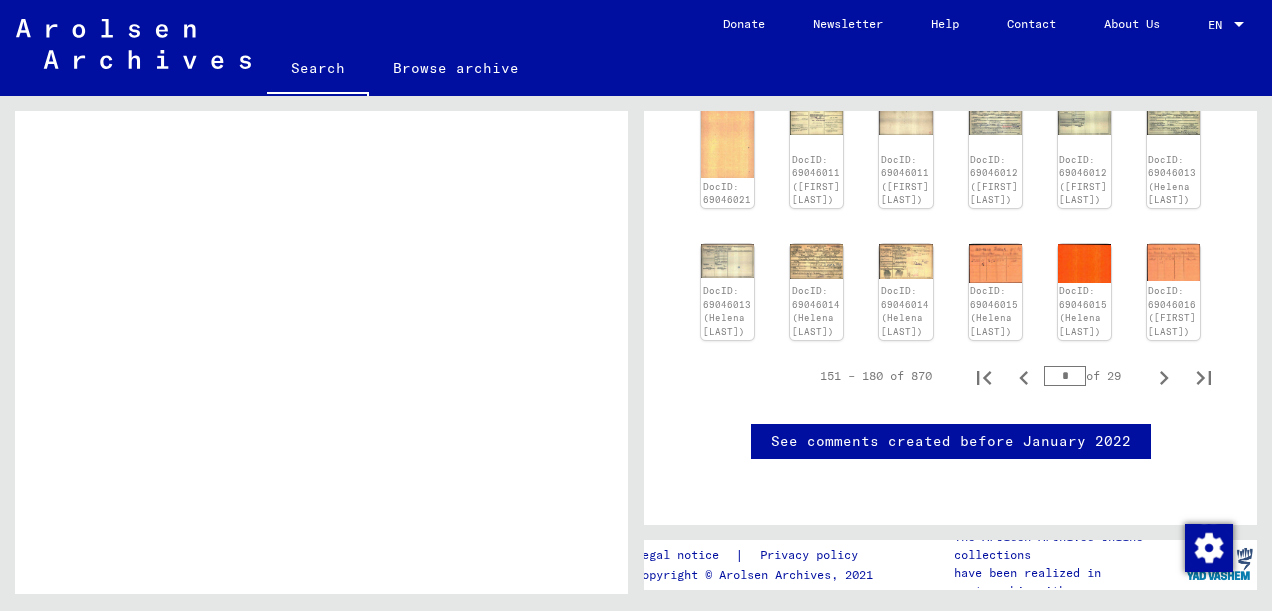 scroll, scrollTop: 774, scrollLeft: 0, axis: vertical 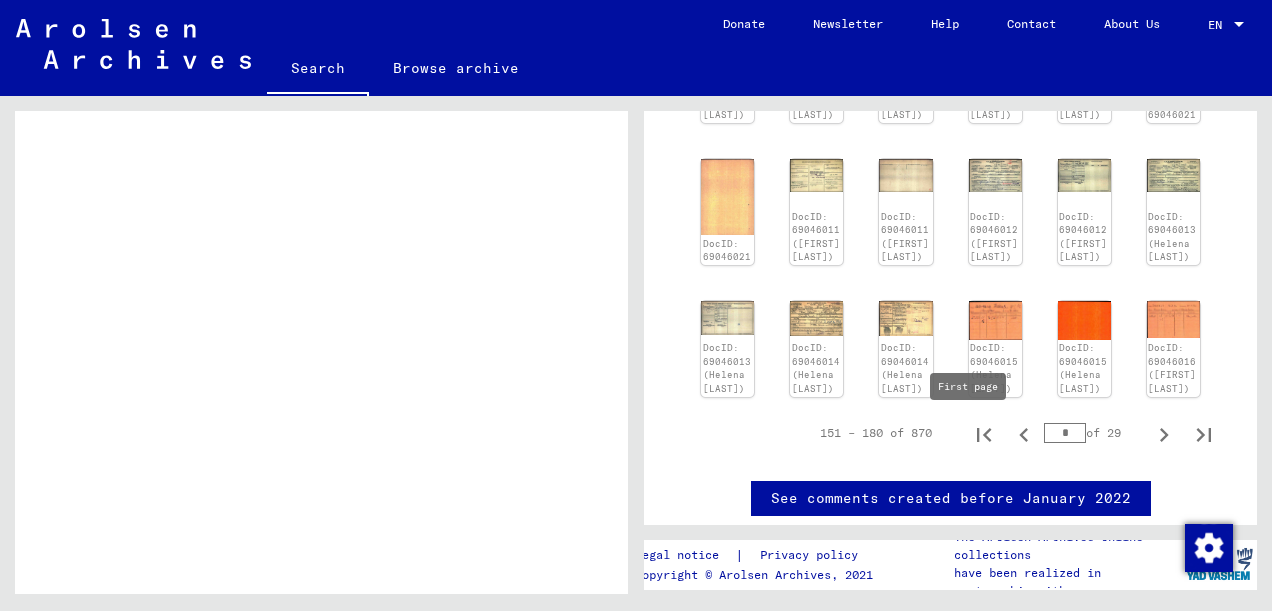 click 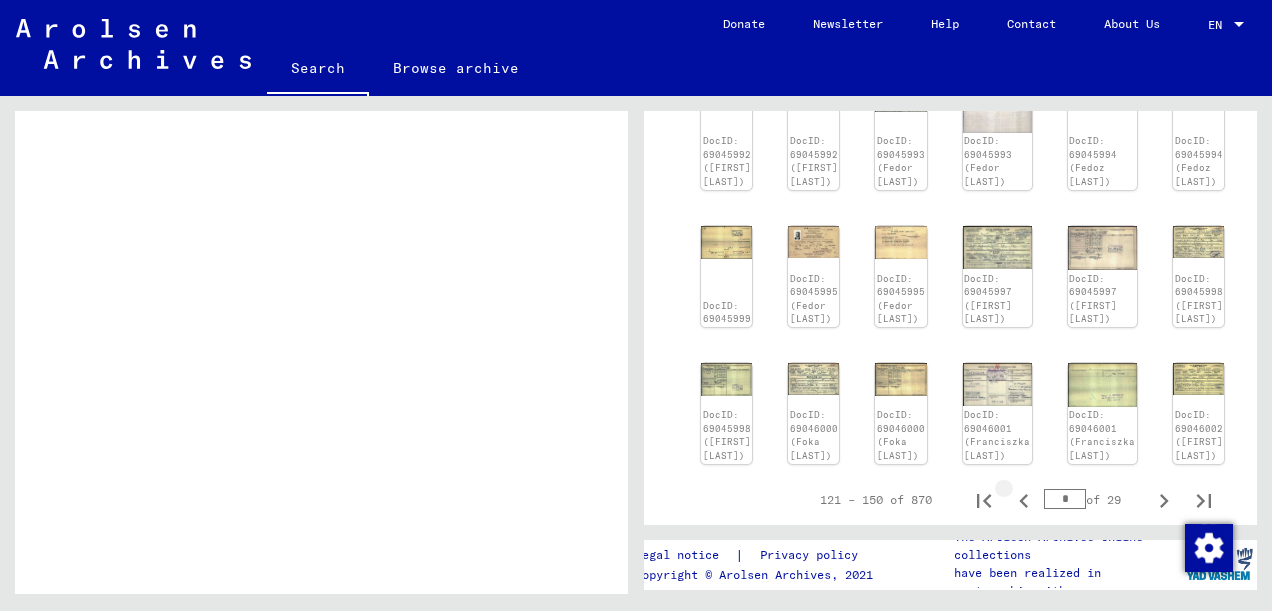 type on "*" 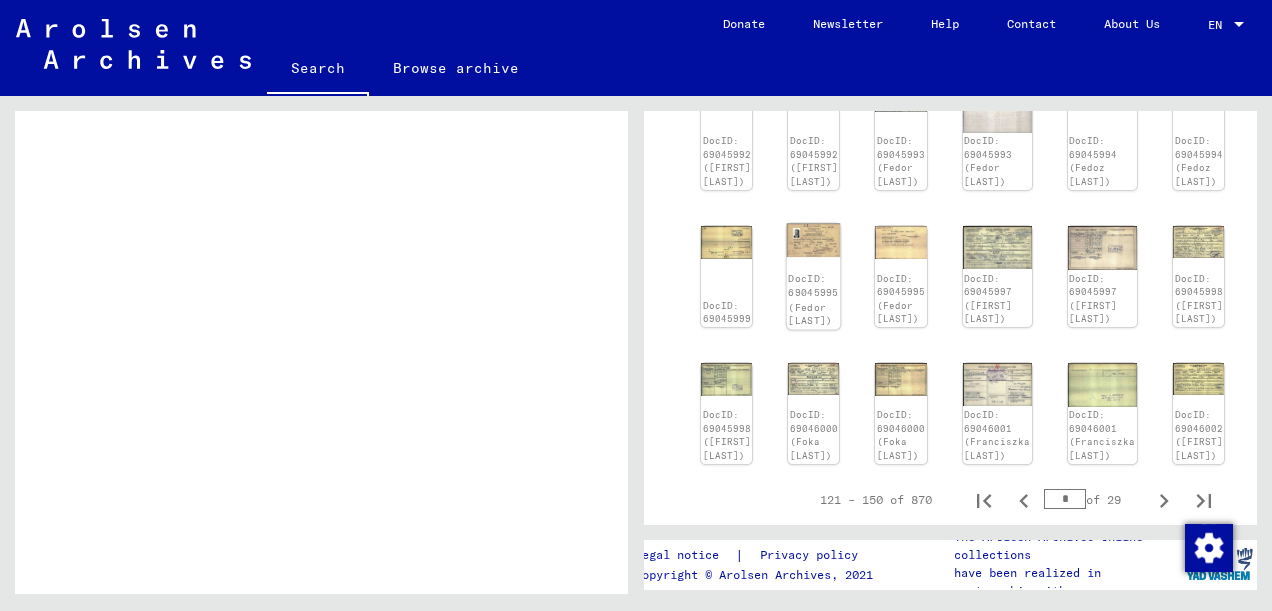 click 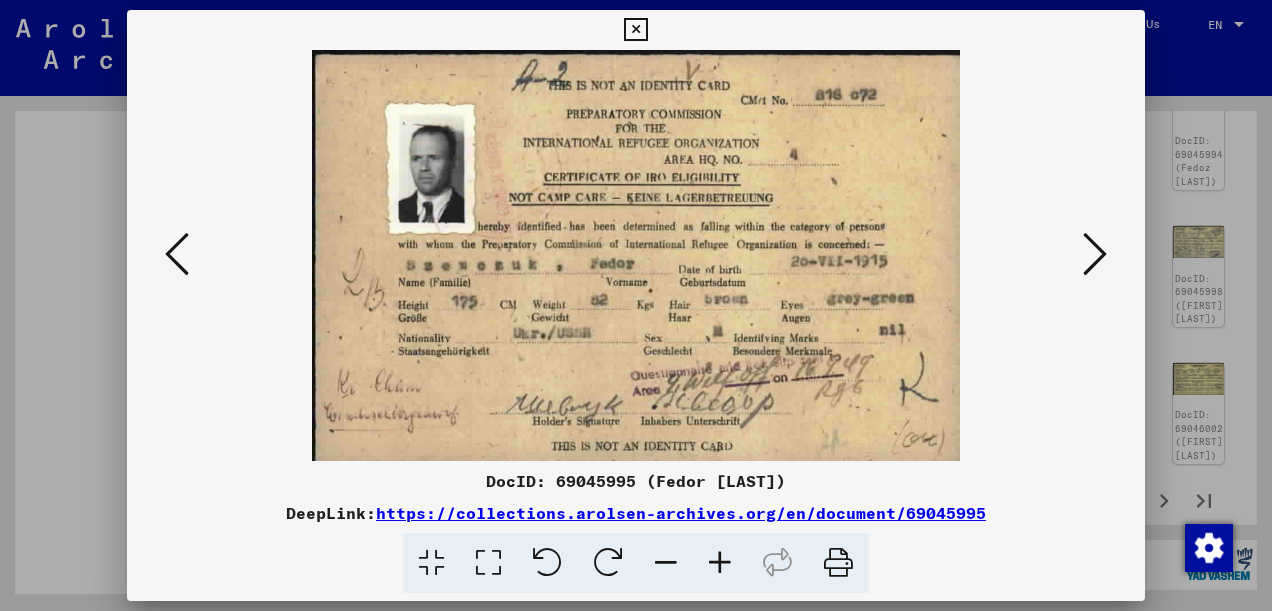 click at bounding box center [636, 255] 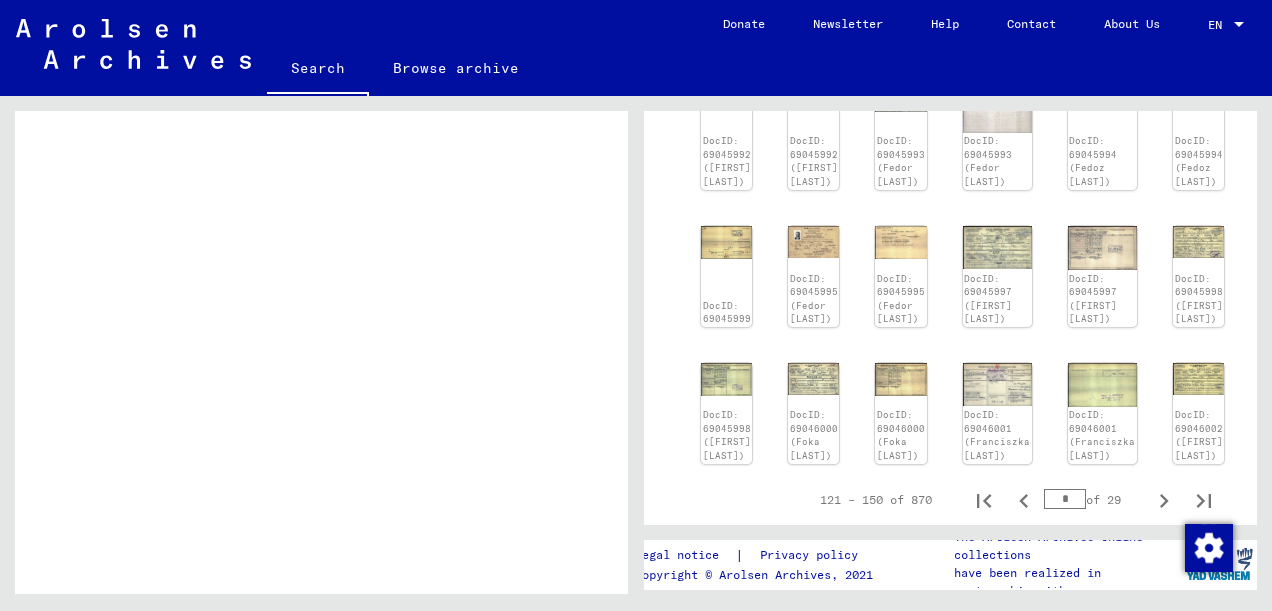scroll, scrollTop: 774, scrollLeft: 60, axis: both 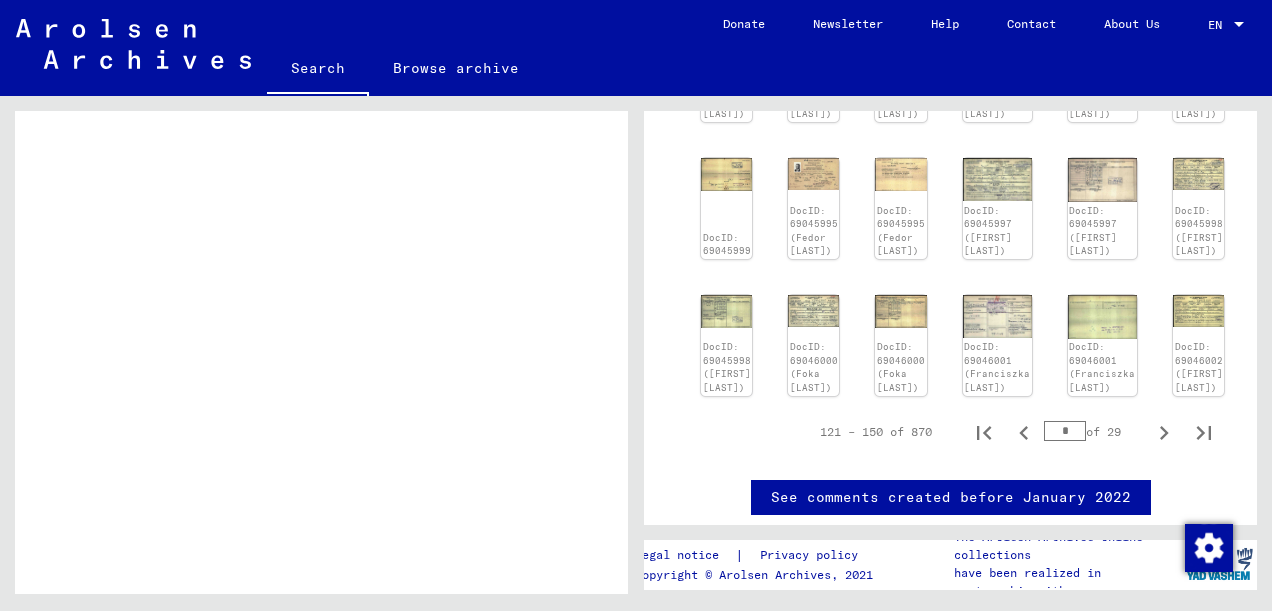 drag, startPoint x: 996, startPoint y: 424, endPoint x: 984, endPoint y: 428, distance: 12.649111 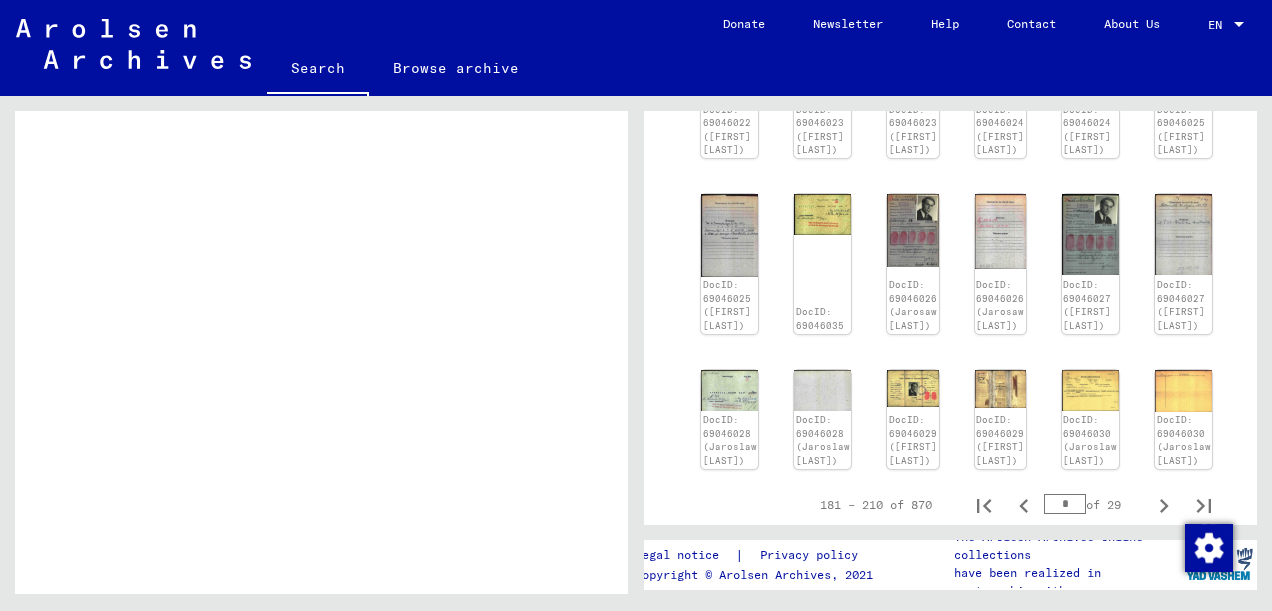 scroll, scrollTop: 842, scrollLeft: 0, axis: vertical 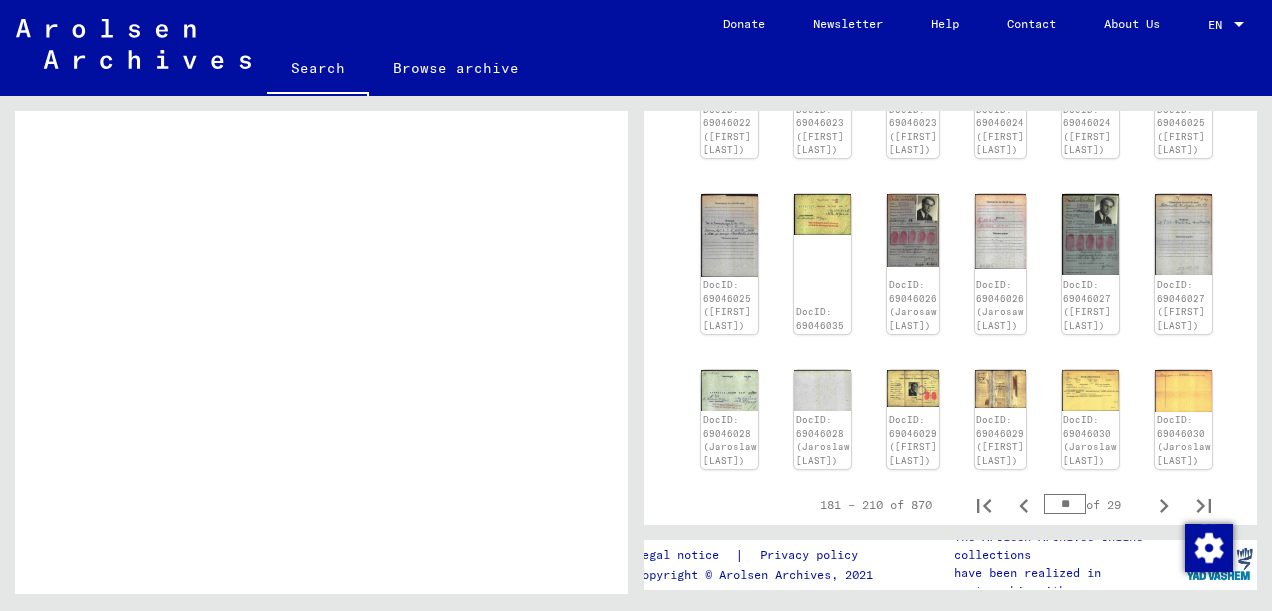 type on "**" 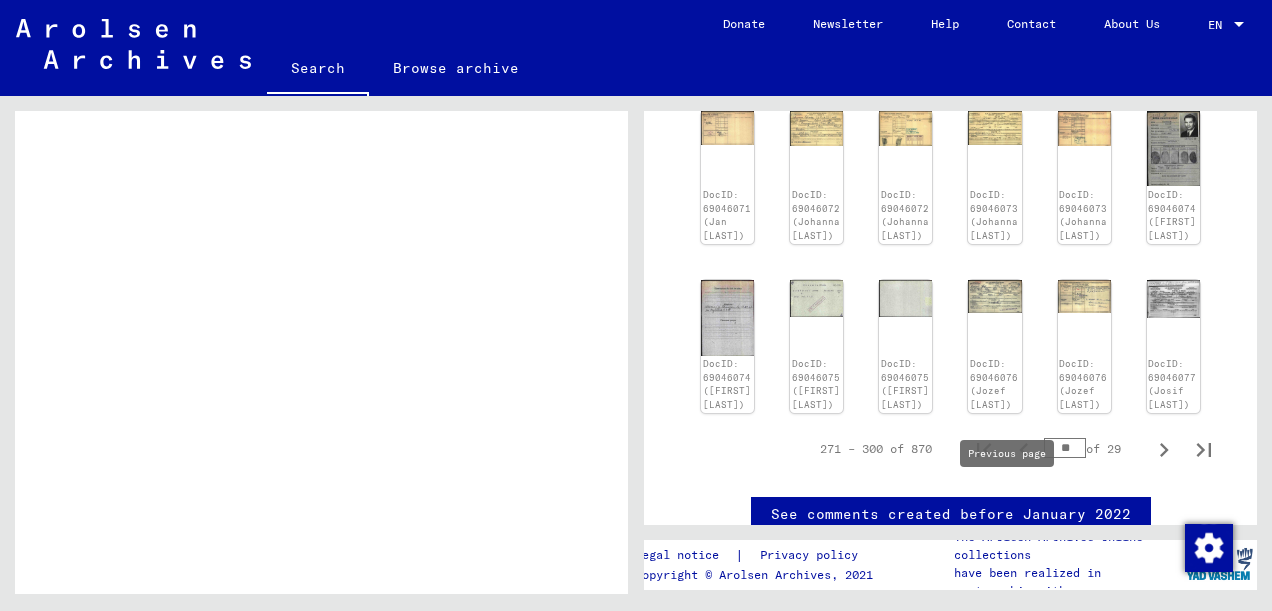 drag, startPoint x: 1058, startPoint y: 494, endPoint x: 1026, endPoint y: 500, distance: 32.55764 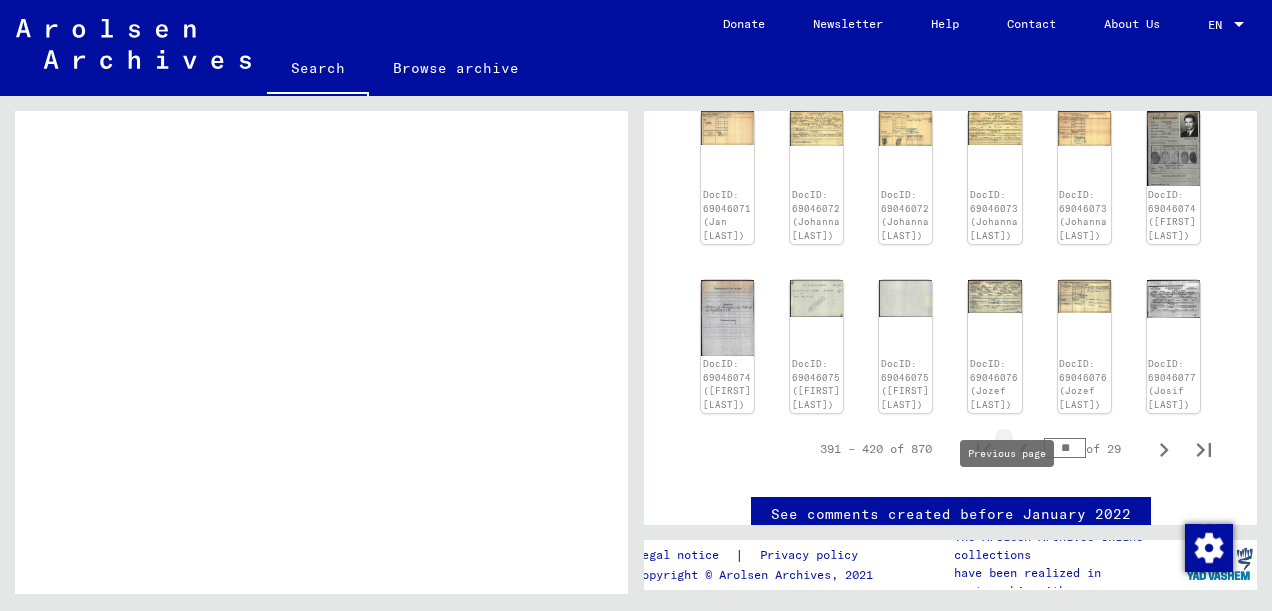 click at bounding box center [1024, 449] 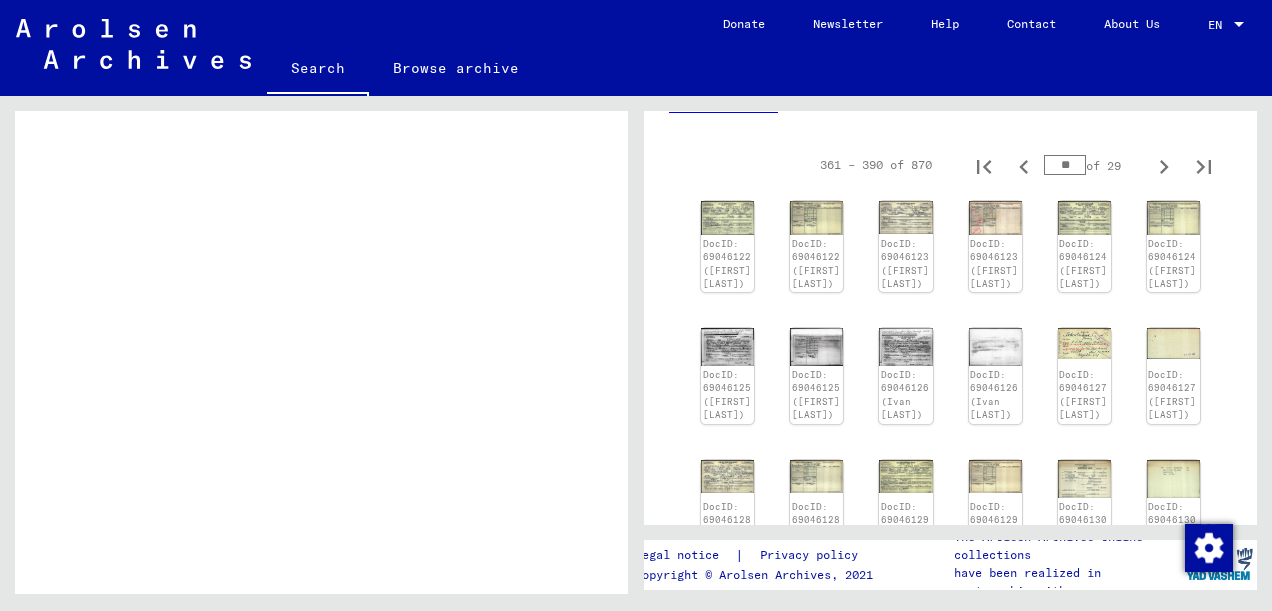 scroll, scrollTop: 0, scrollLeft: 0, axis: both 